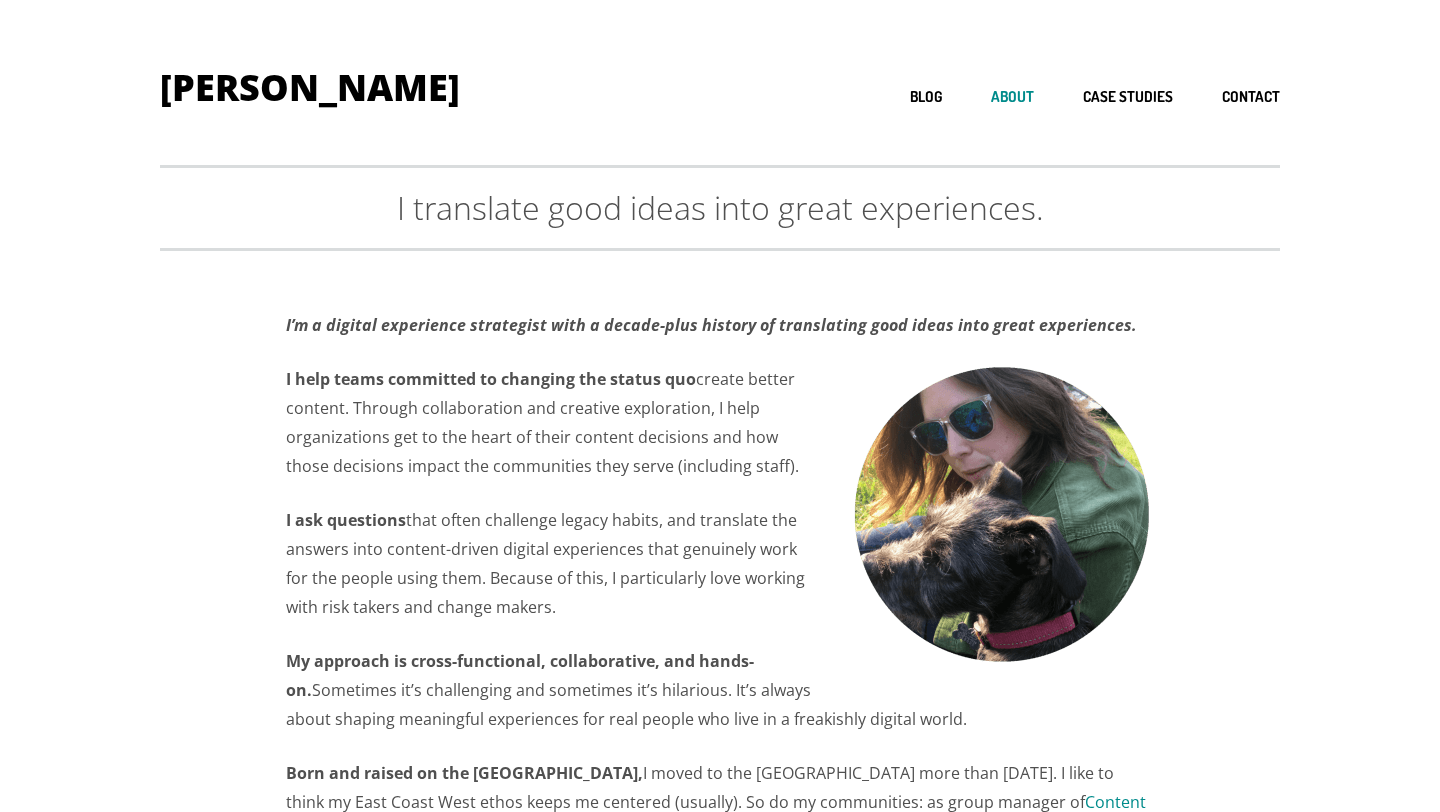 scroll, scrollTop: 0, scrollLeft: 0, axis: both 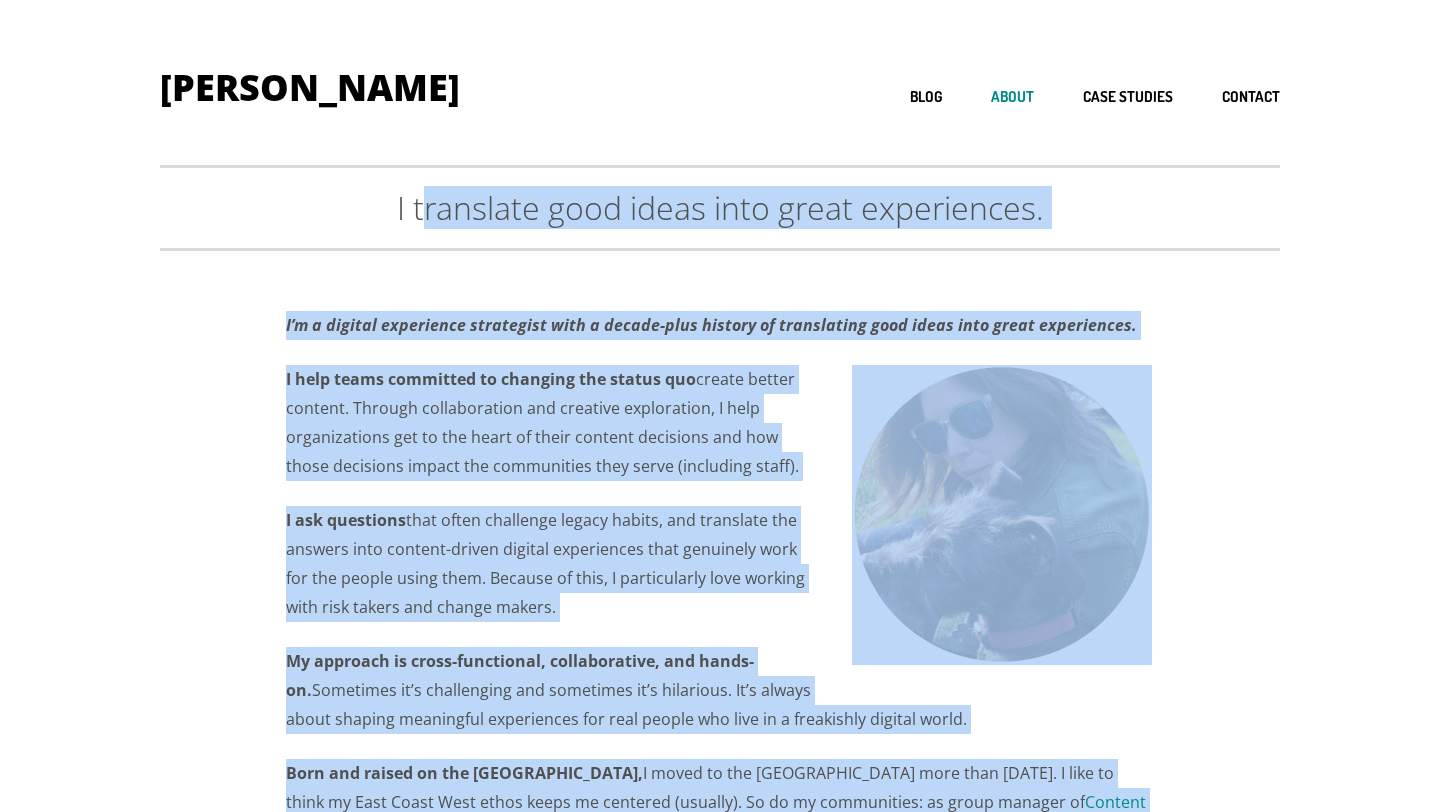 drag, startPoint x: 0, startPoint y: 0, endPoint x: 450, endPoint y: 270, distance: 524.78564 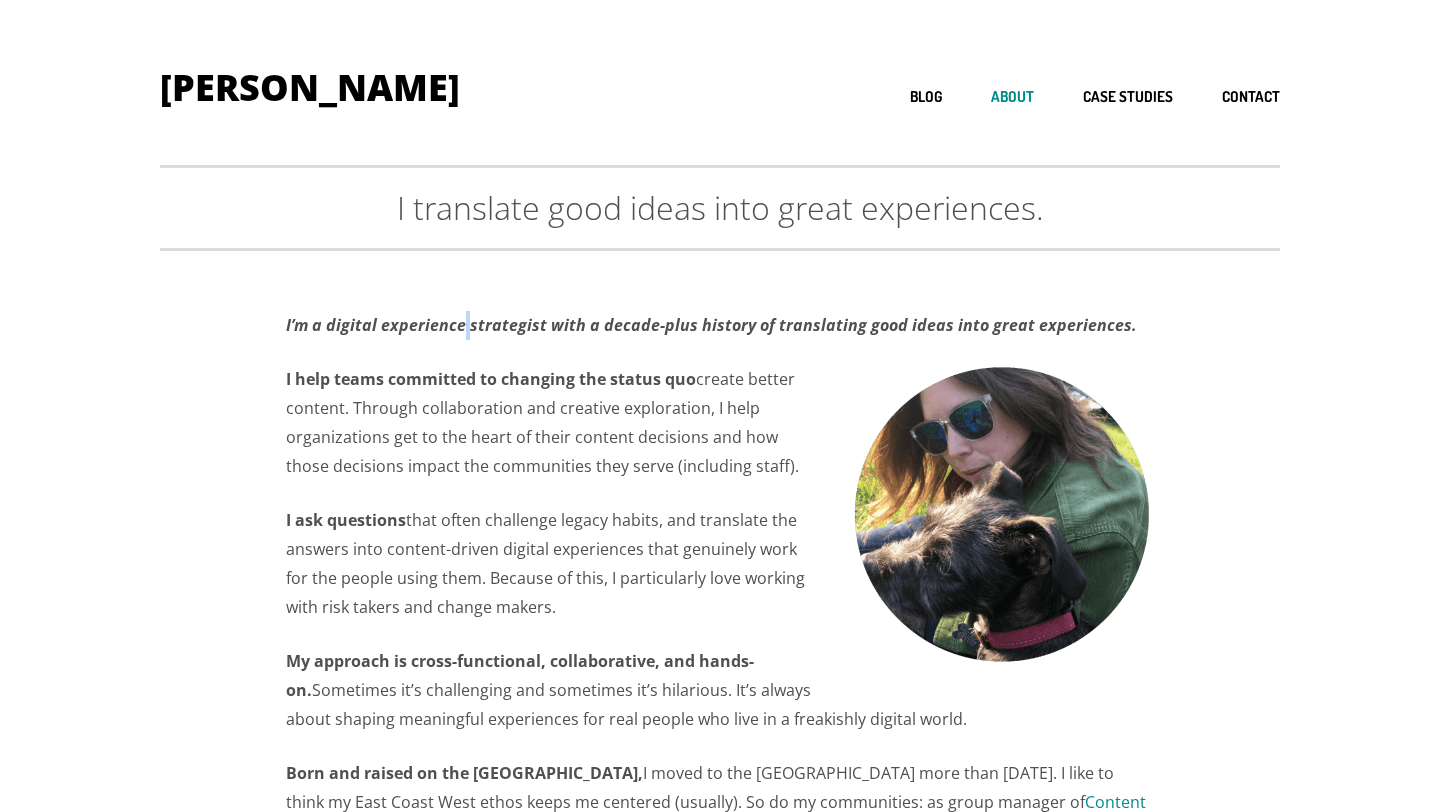 click on "I’m a digital experience strategist with a decade-plus history of translating good ideas into great experiences." at bounding box center [711, 325] 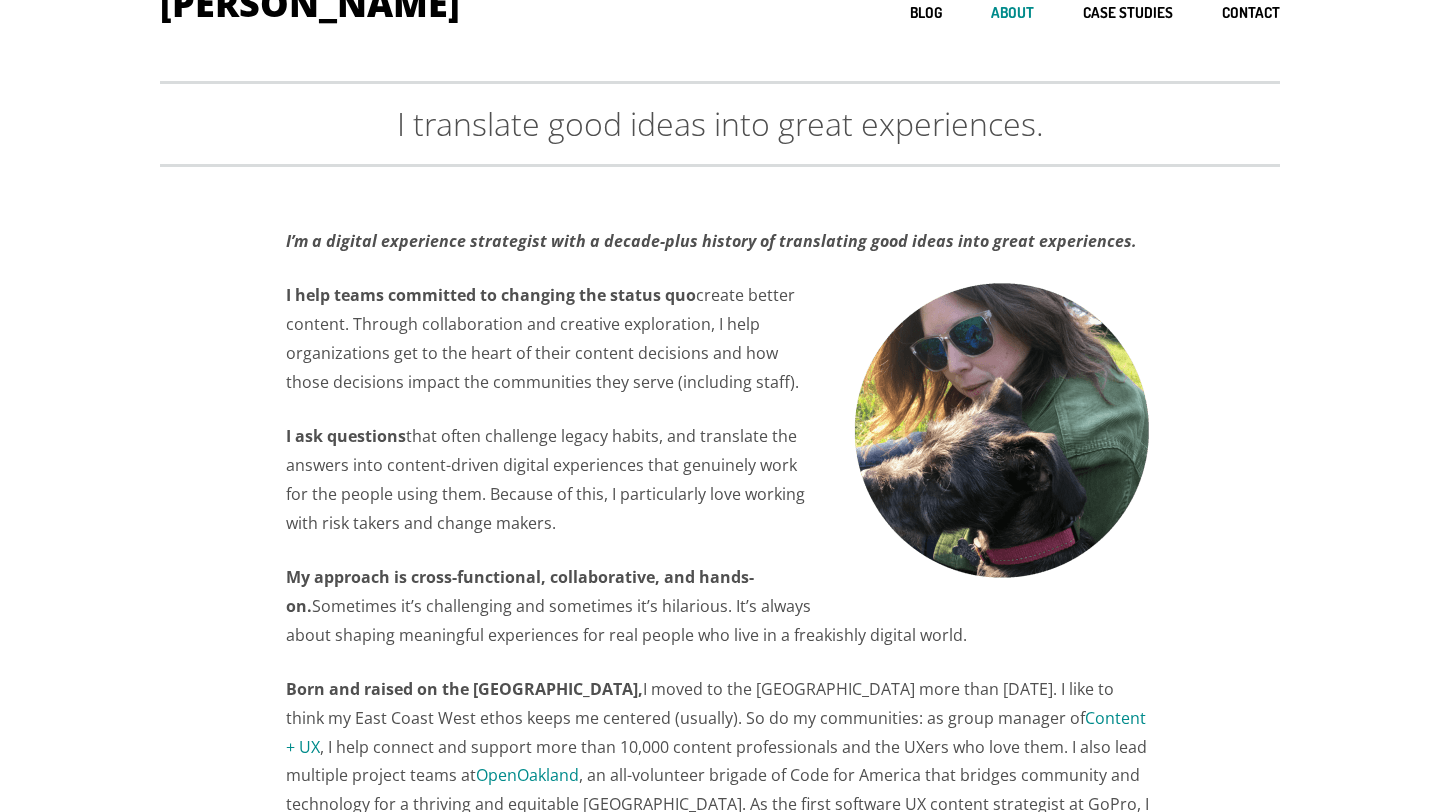 scroll, scrollTop: 88, scrollLeft: 0, axis: vertical 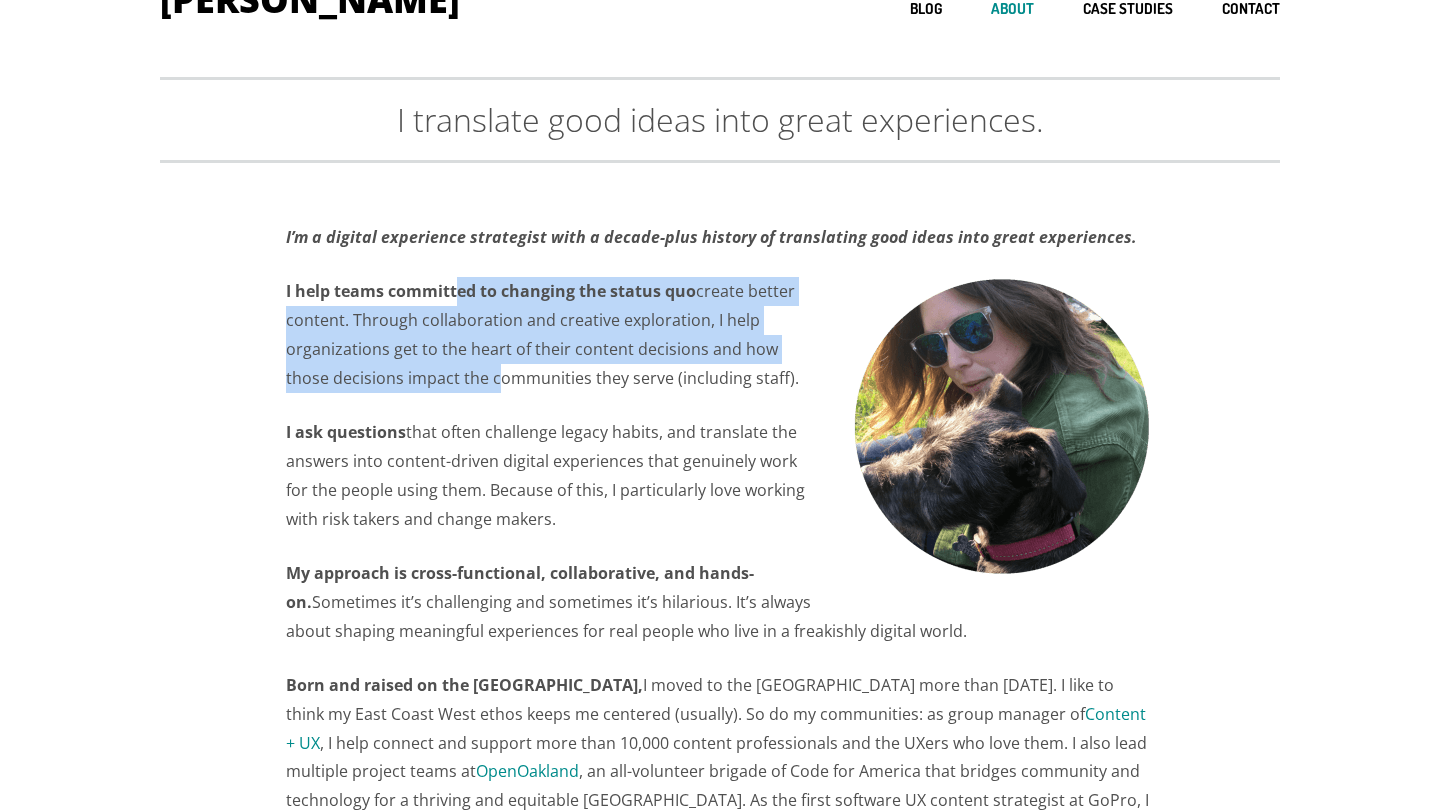 drag, startPoint x: 457, startPoint y: 298, endPoint x: 445, endPoint y: 376, distance: 78.91768 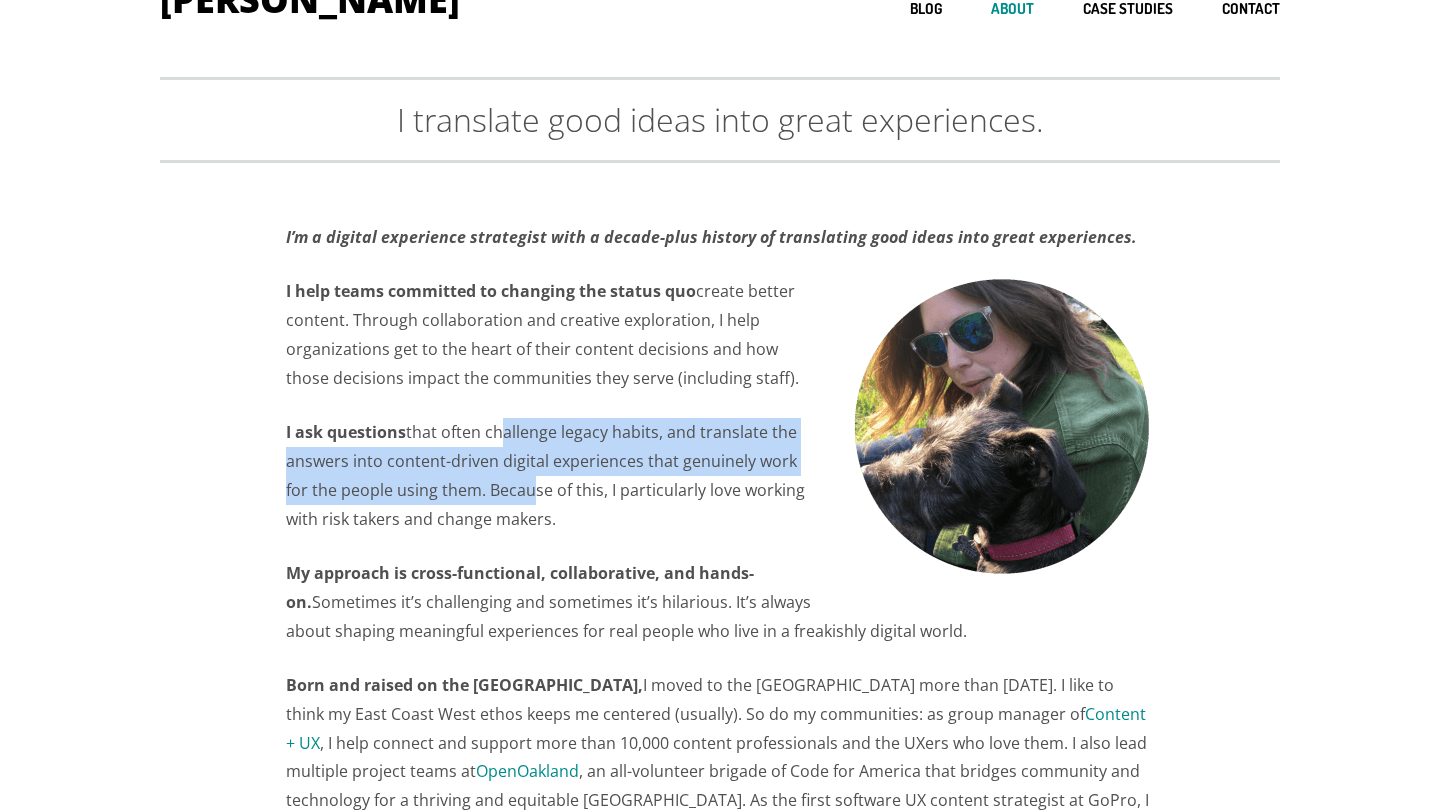drag, startPoint x: 499, startPoint y: 445, endPoint x: 499, endPoint y: 491, distance: 46 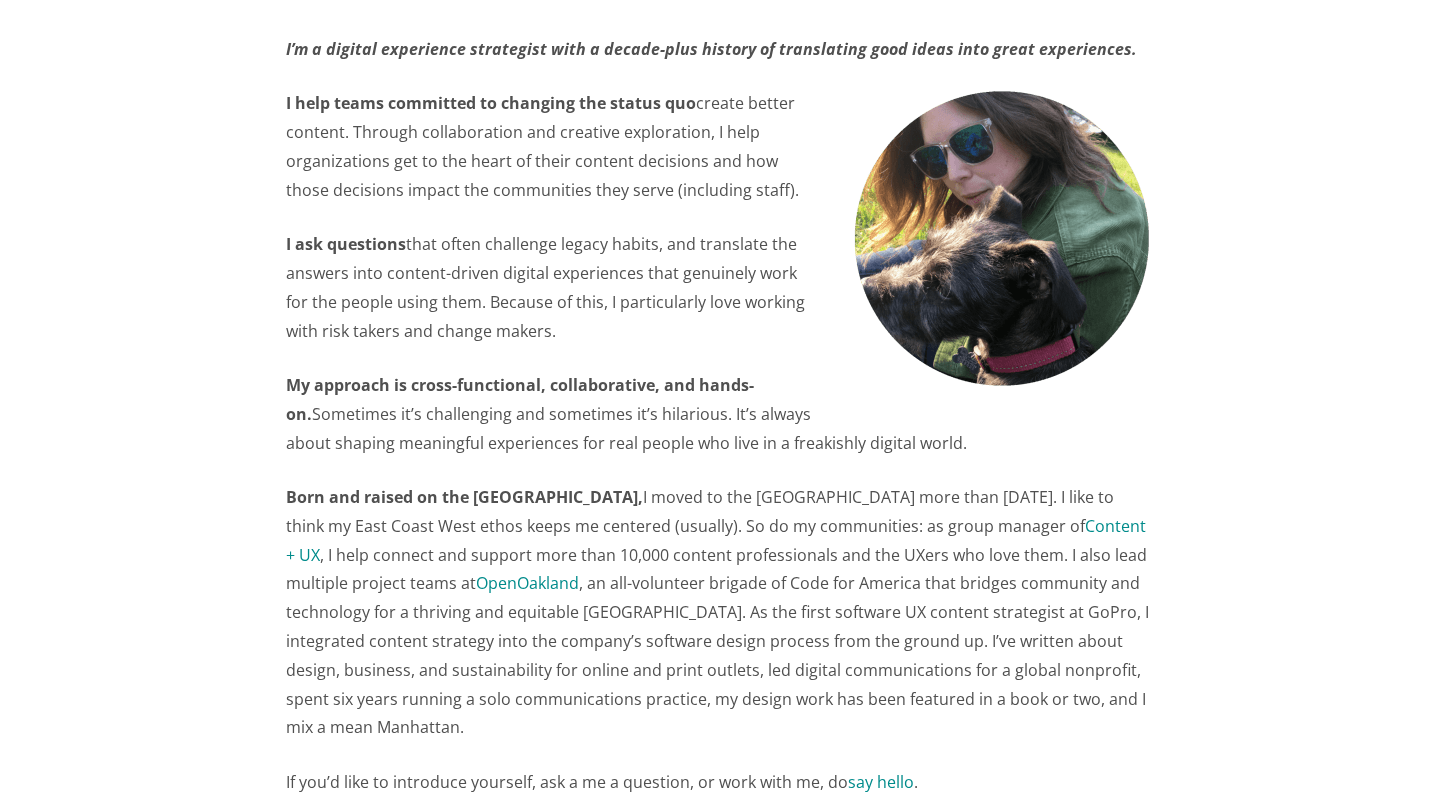 scroll, scrollTop: 279, scrollLeft: 0, axis: vertical 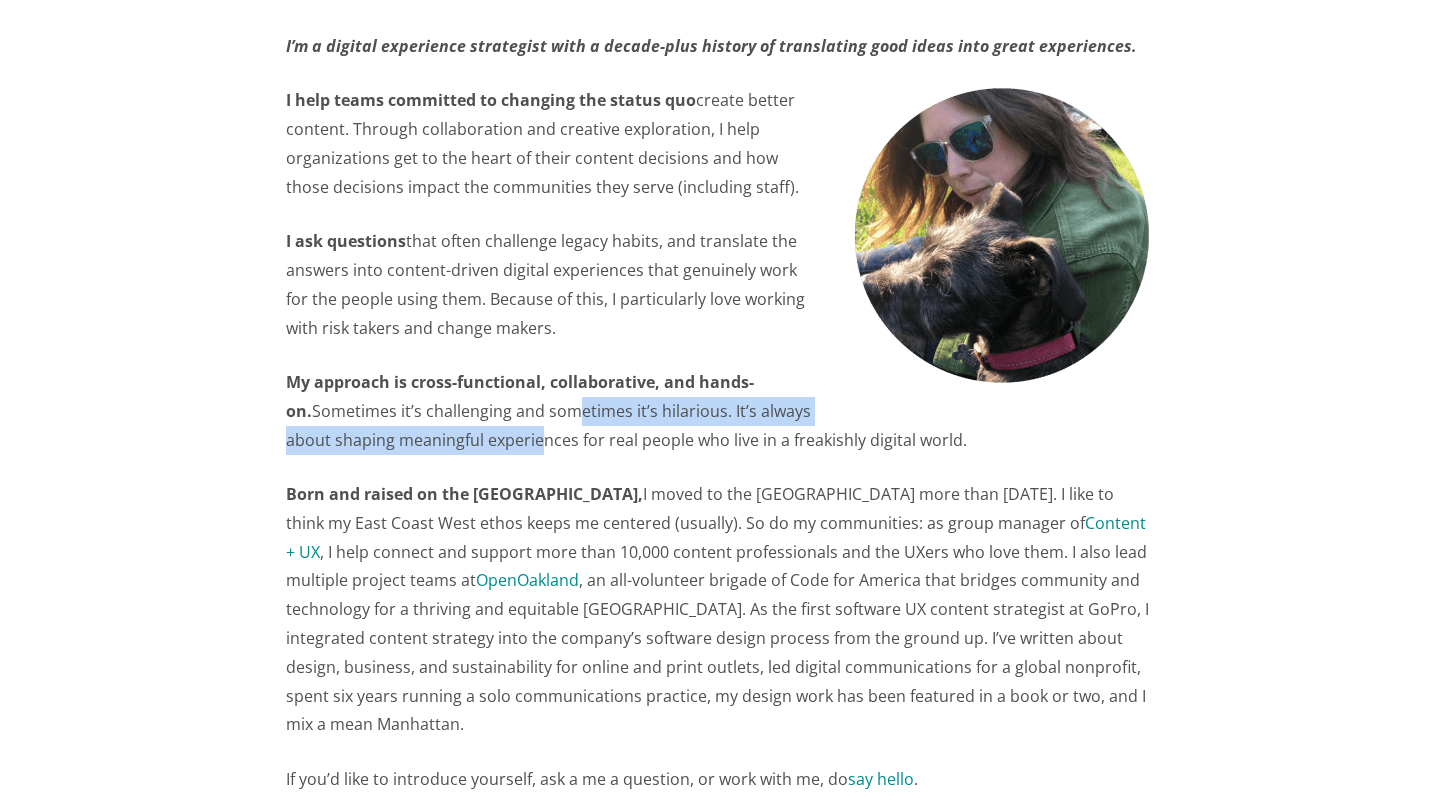 drag, startPoint x: 535, startPoint y: 407, endPoint x: 533, endPoint y: 442, distance: 35.057095 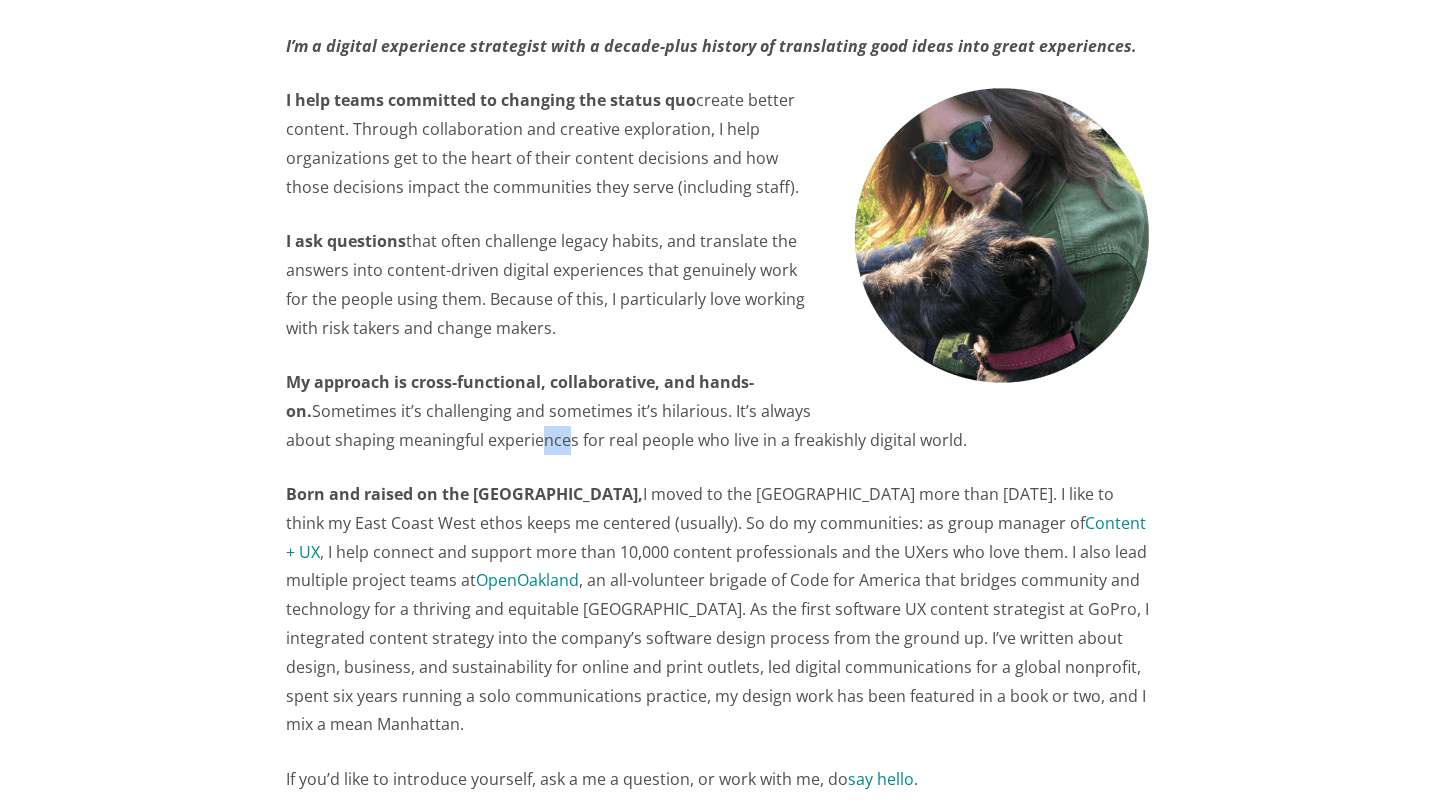 drag, startPoint x: 533, startPoint y: 443, endPoint x: 557, endPoint y: 453, distance: 26 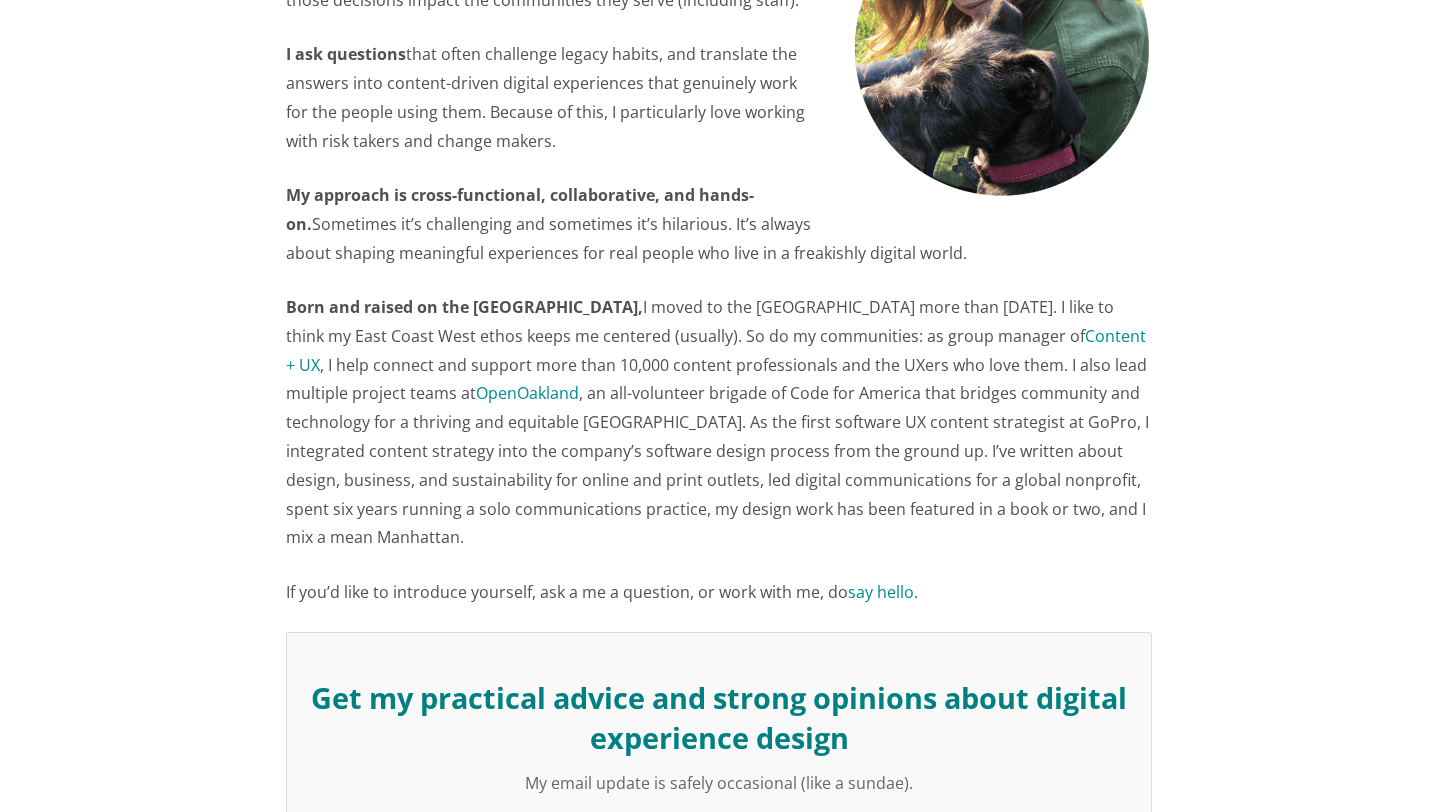 scroll, scrollTop: 493, scrollLeft: 0, axis: vertical 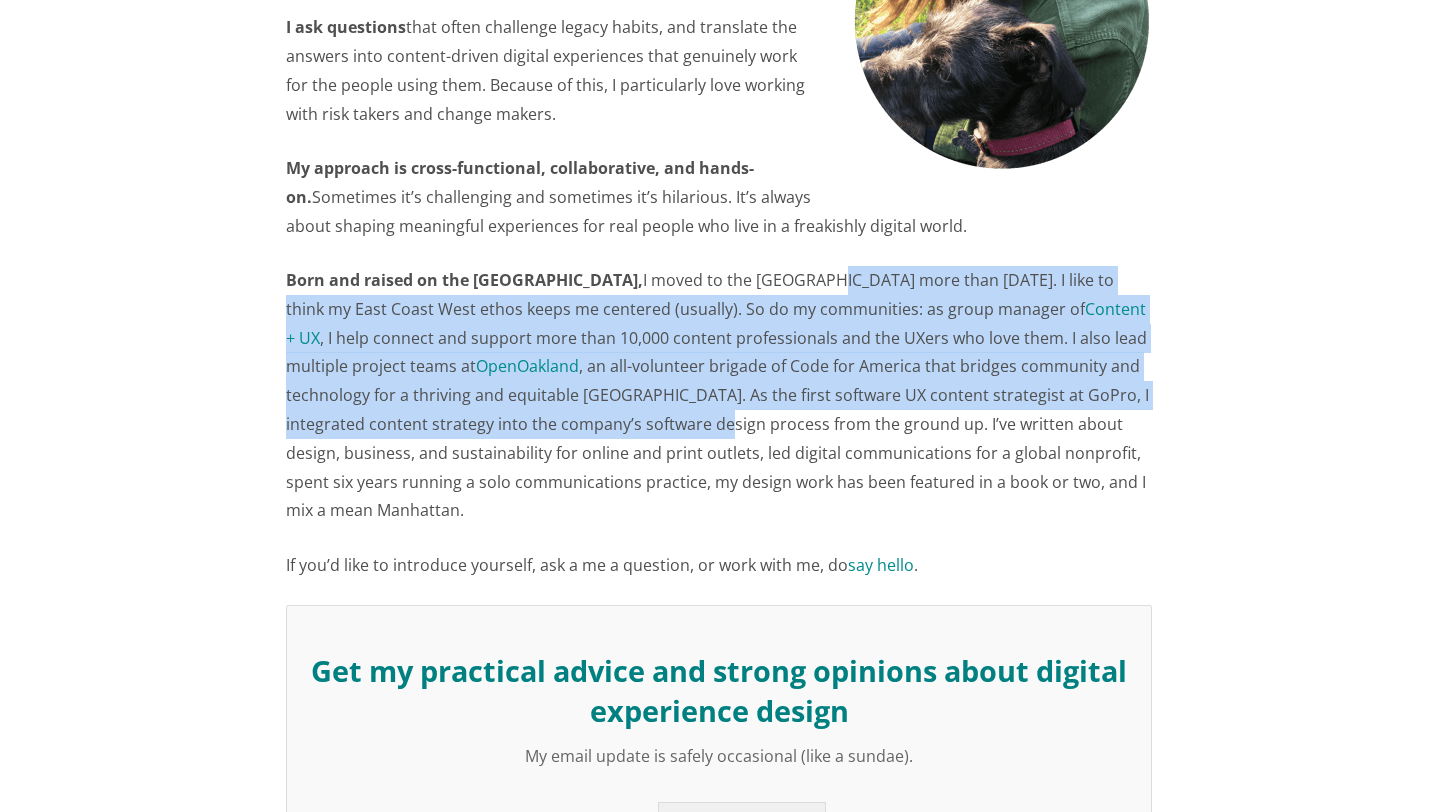drag, startPoint x: 737, startPoint y: 285, endPoint x: 724, endPoint y: 418, distance: 133.63383 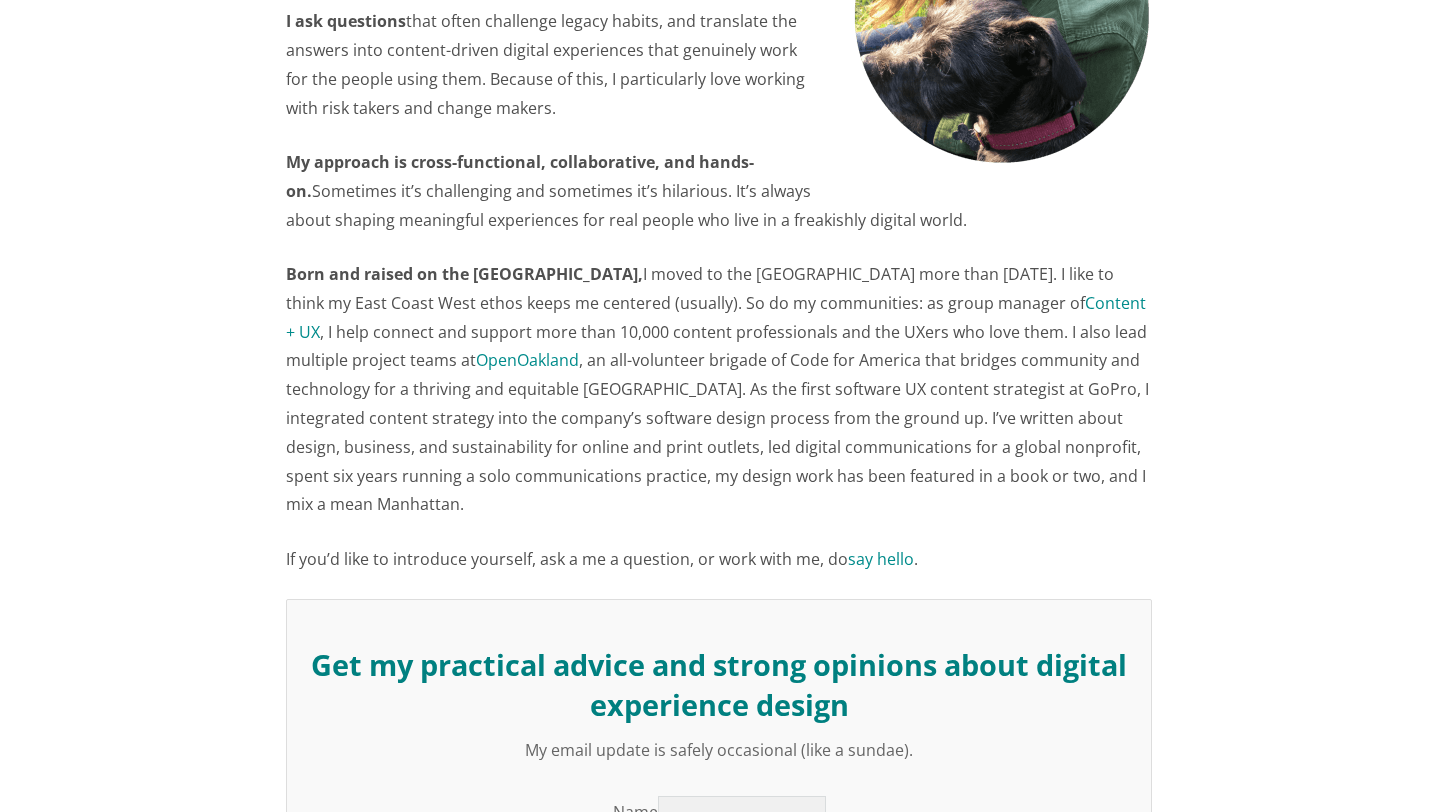 scroll, scrollTop: 0, scrollLeft: 0, axis: both 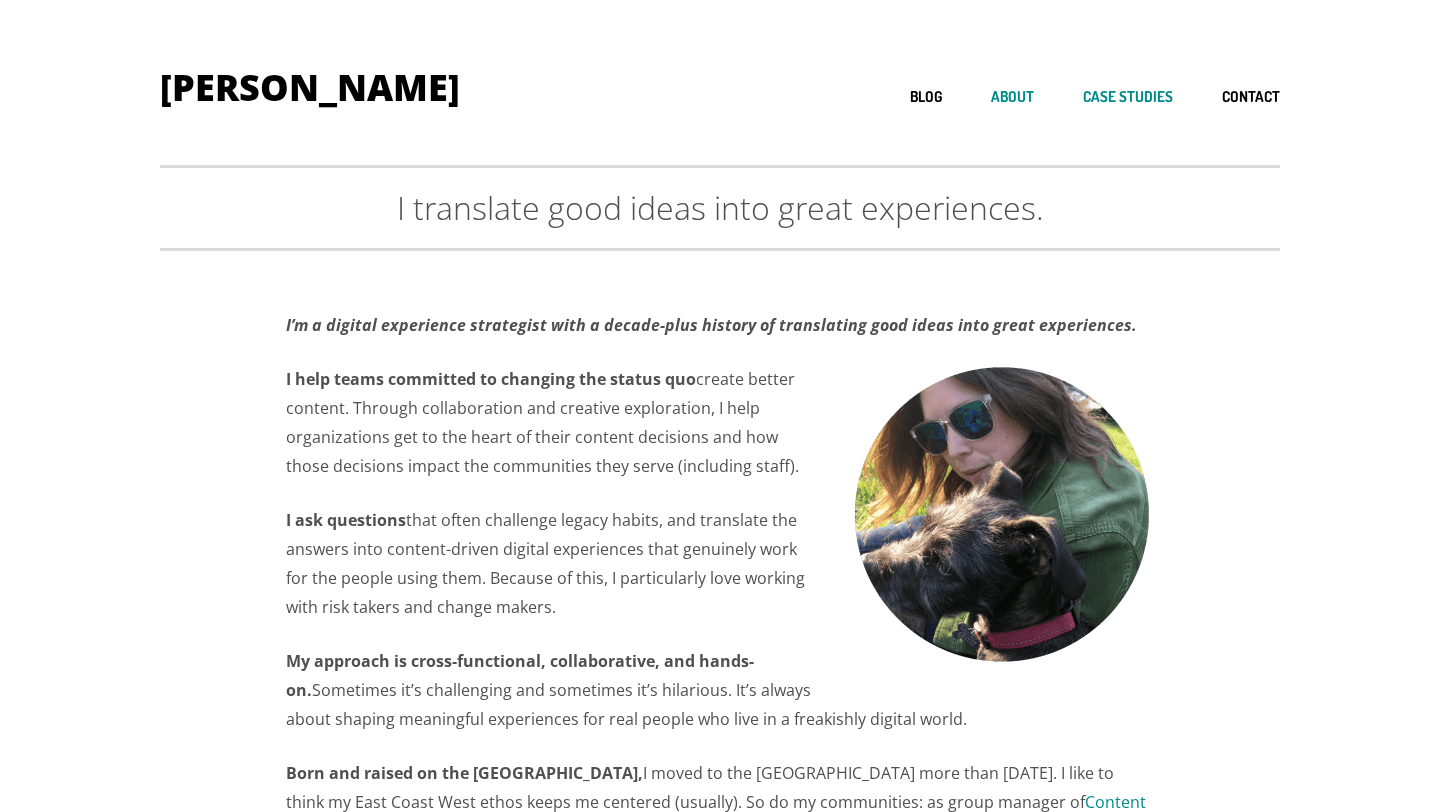 click on "Case studies" at bounding box center (1128, 97) 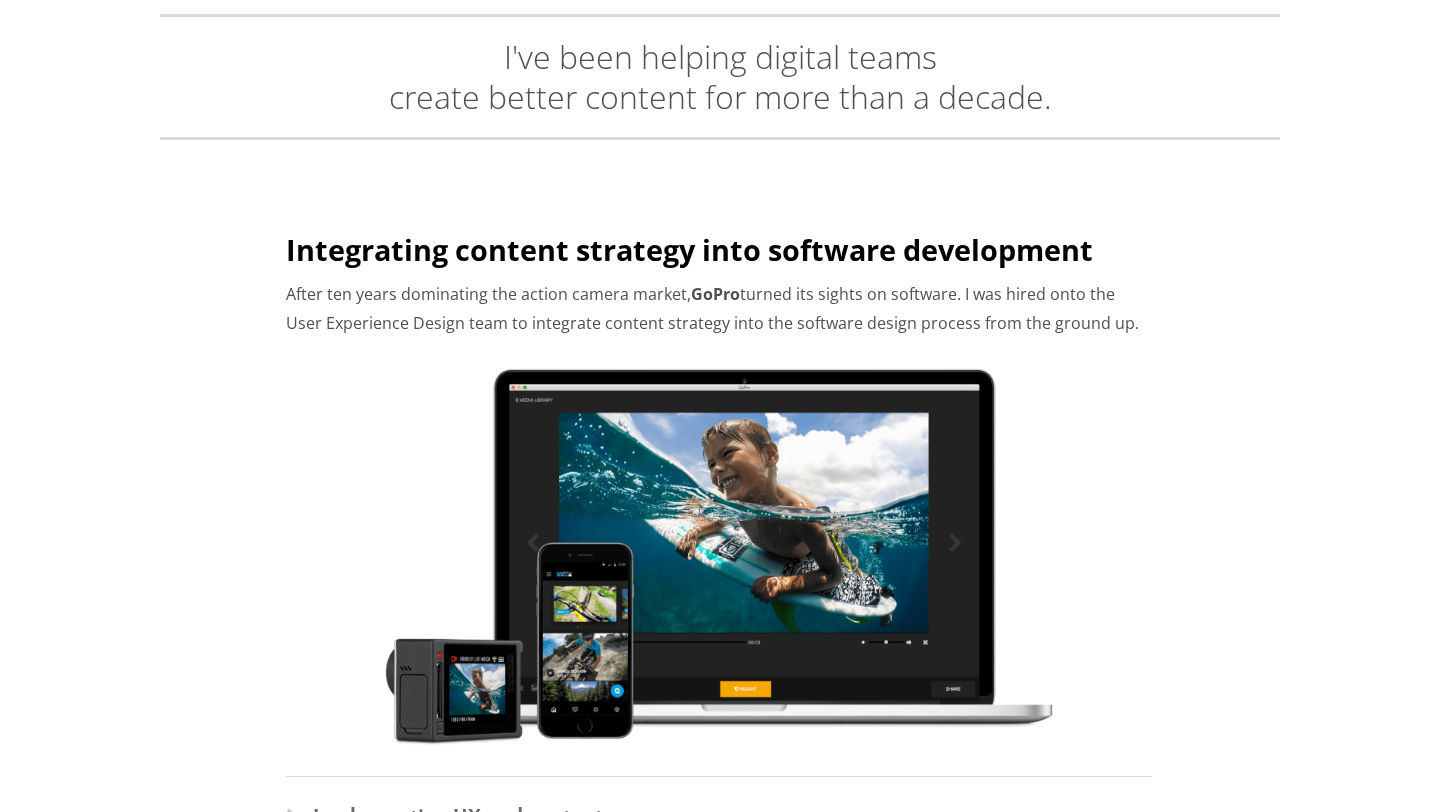 scroll, scrollTop: 182, scrollLeft: 0, axis: vertical 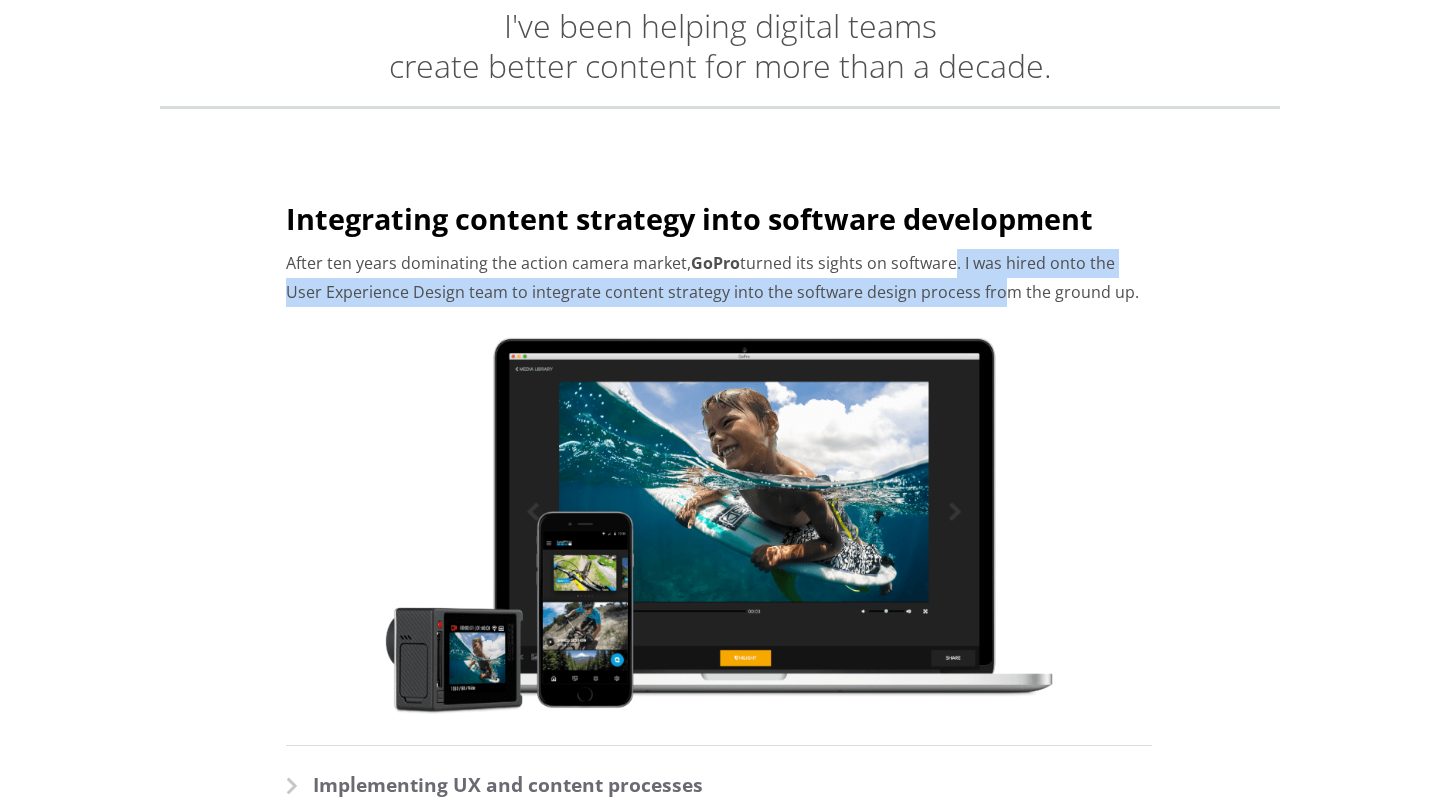 drag, startPoint x: 947, startPoint y: 264, endPoint x: 948, endPoint y: 289, distance: 25.019993 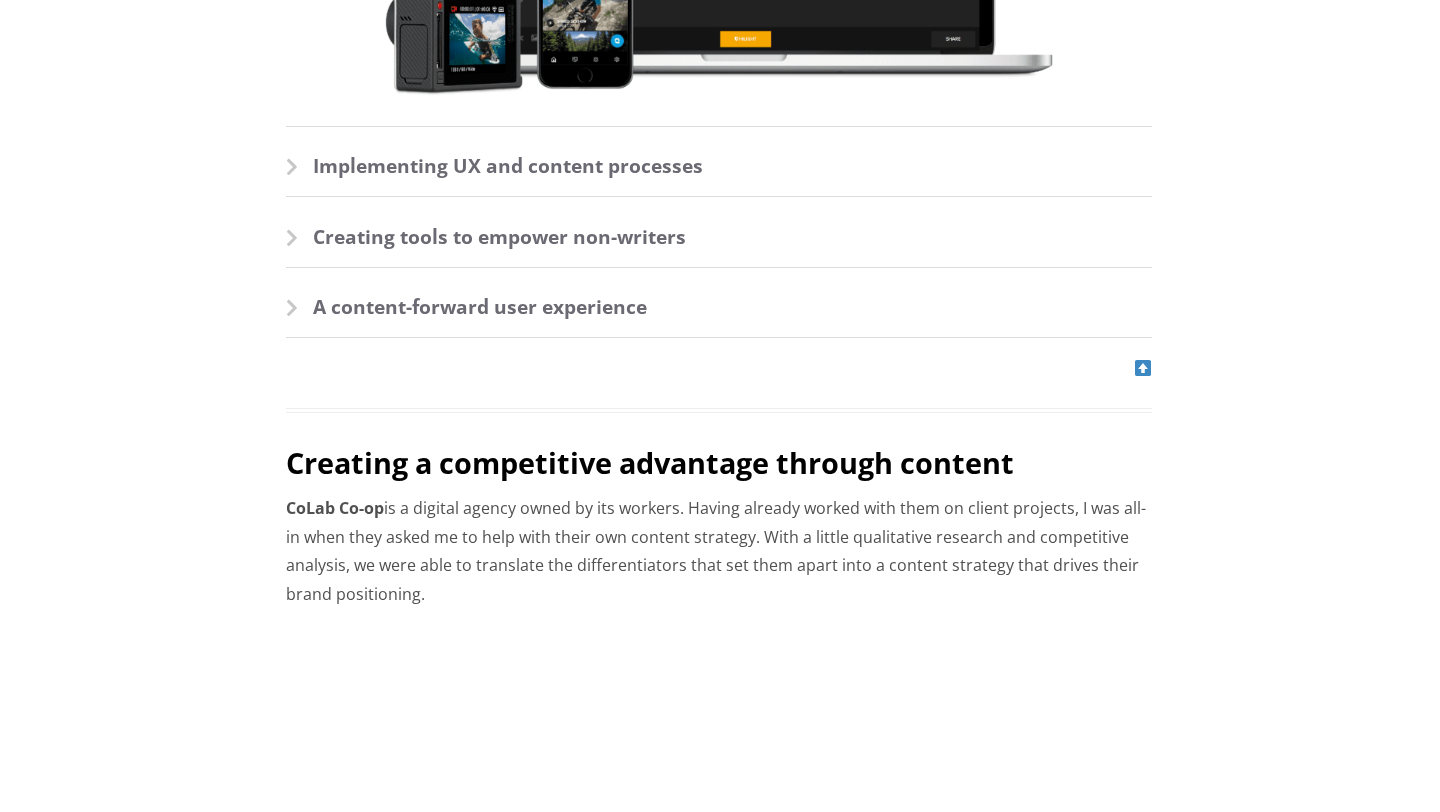 scroll, scrollTop: 802, scrollLeft: 0, axis: vertical 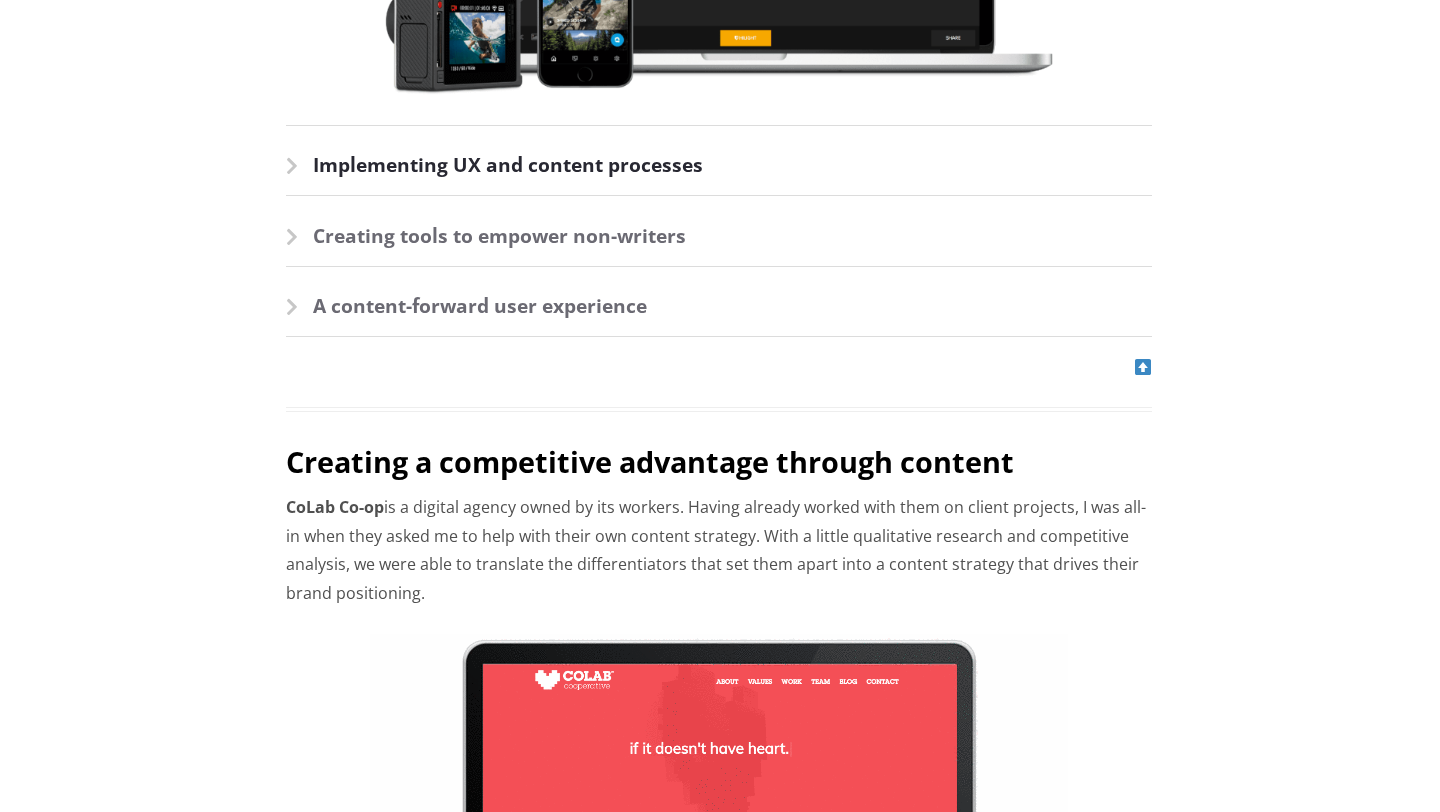 click on "Implementing UX and content processes" at bounding box center (719, 173) 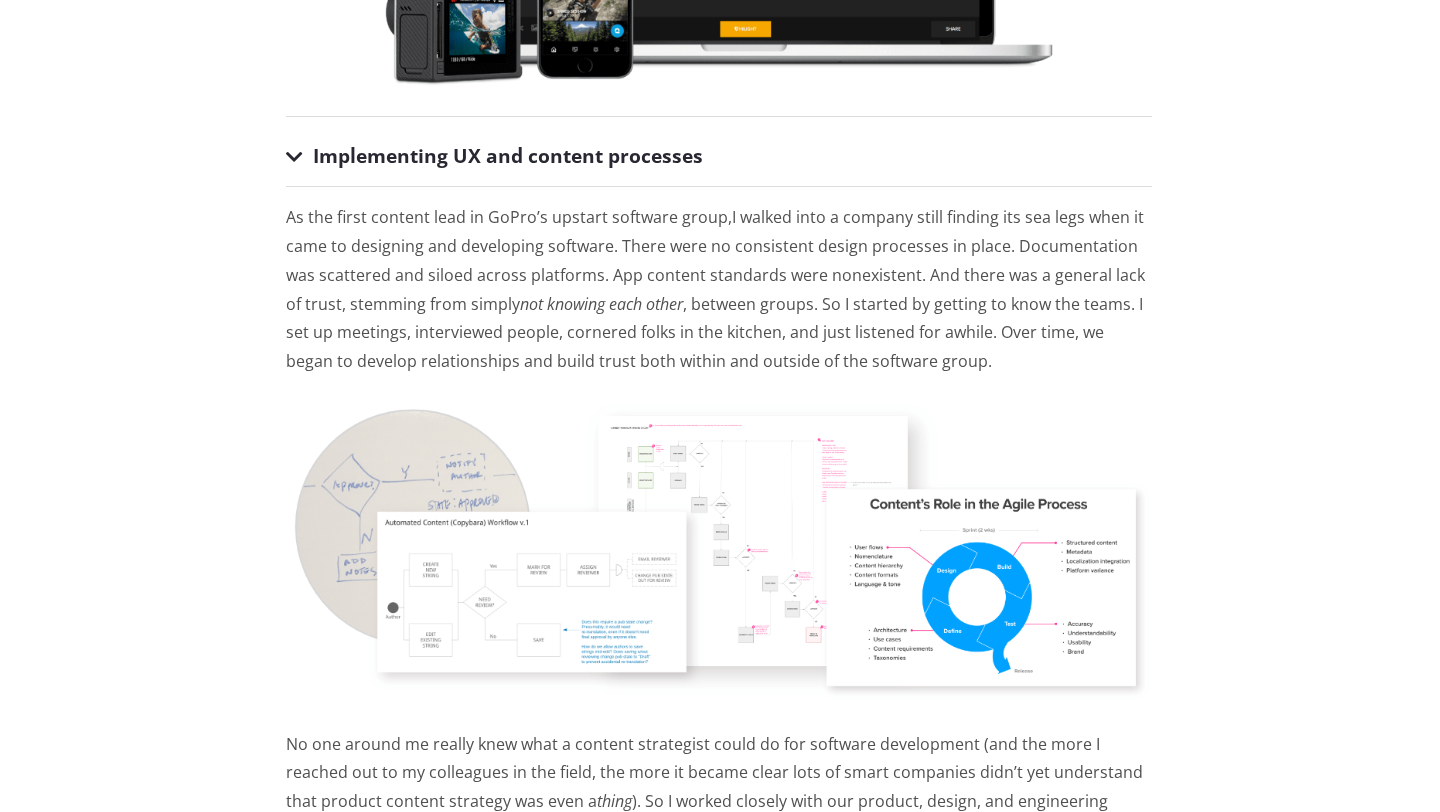 scroll, scrollTop: 799, scrollLeft: 0, axis: vertical 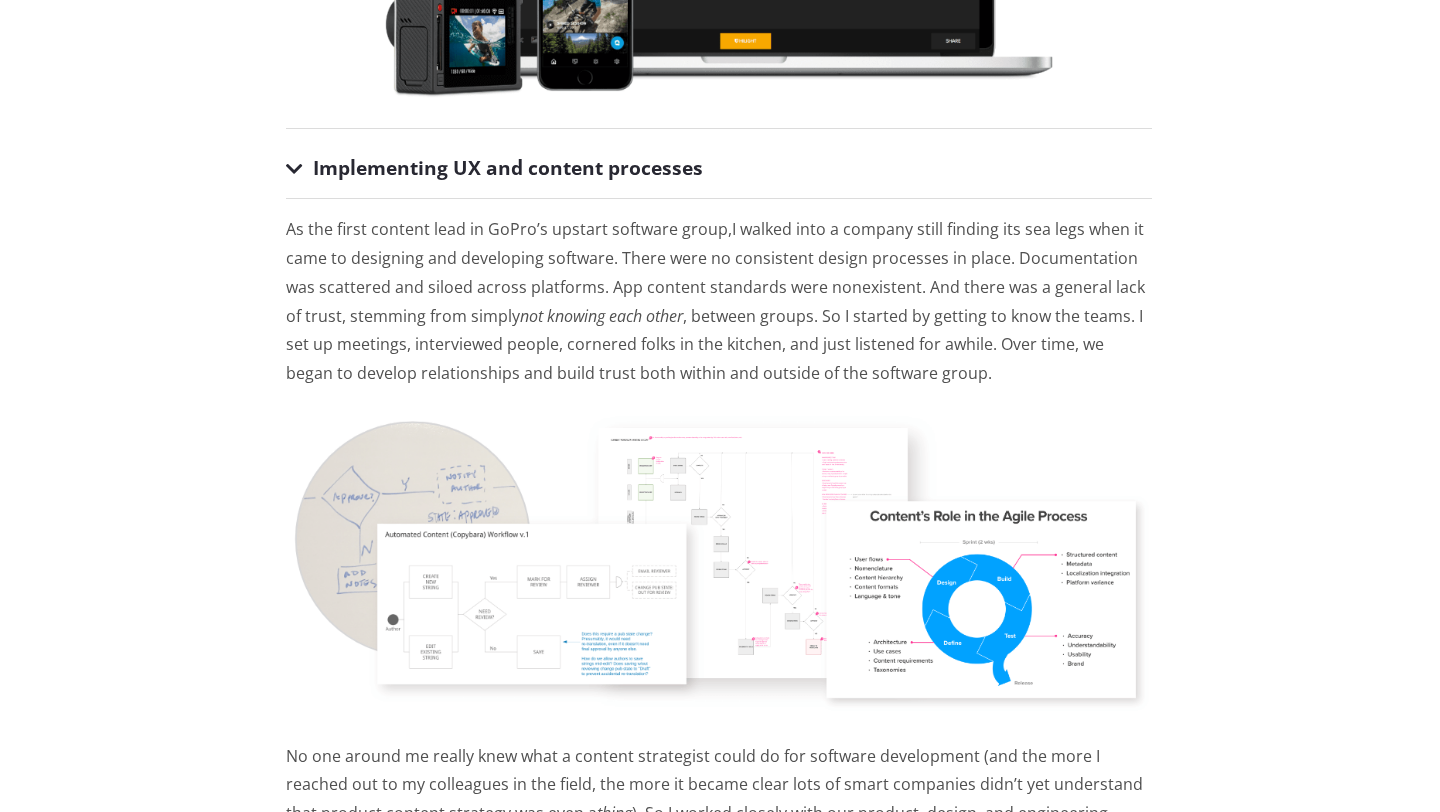 click on "Implementing UX and content processes" at bounding box center (719, 176) 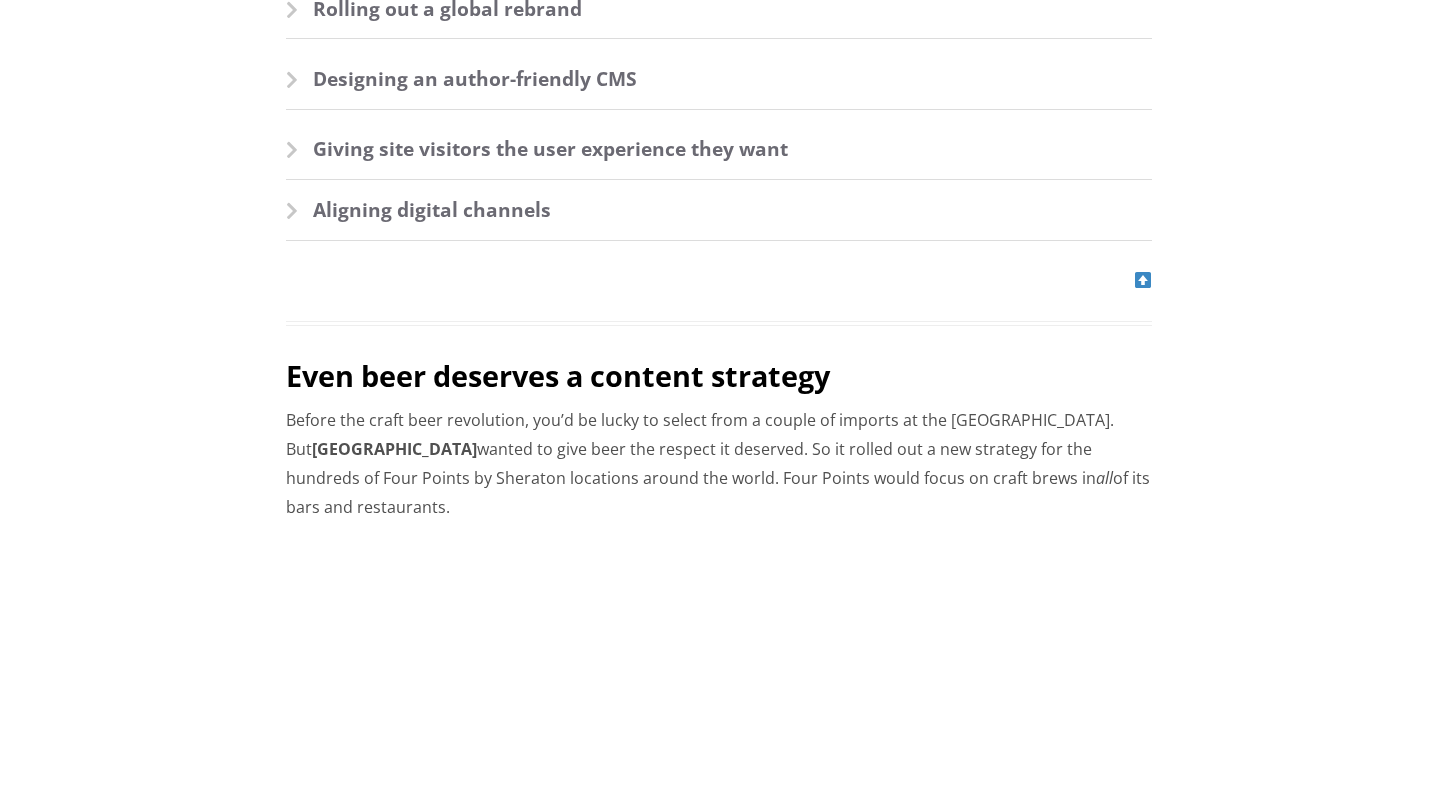 scroll, scrollTop: 3371, scrollLeft: 0, axis: vertical 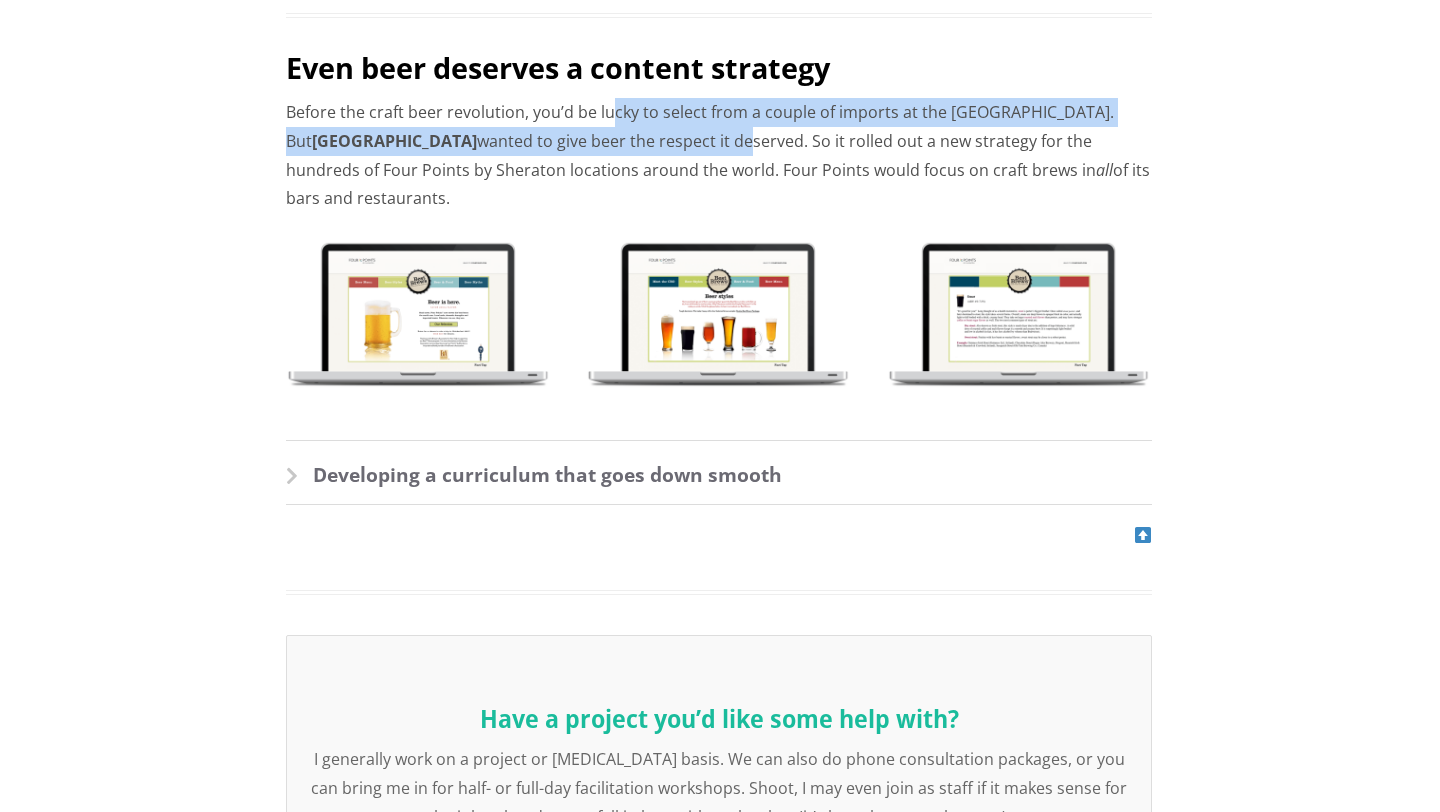 drag, startPoint x: 608, startPoint y: 115, endPoint x: 609, endPoint y: 139, distance: 24.020824 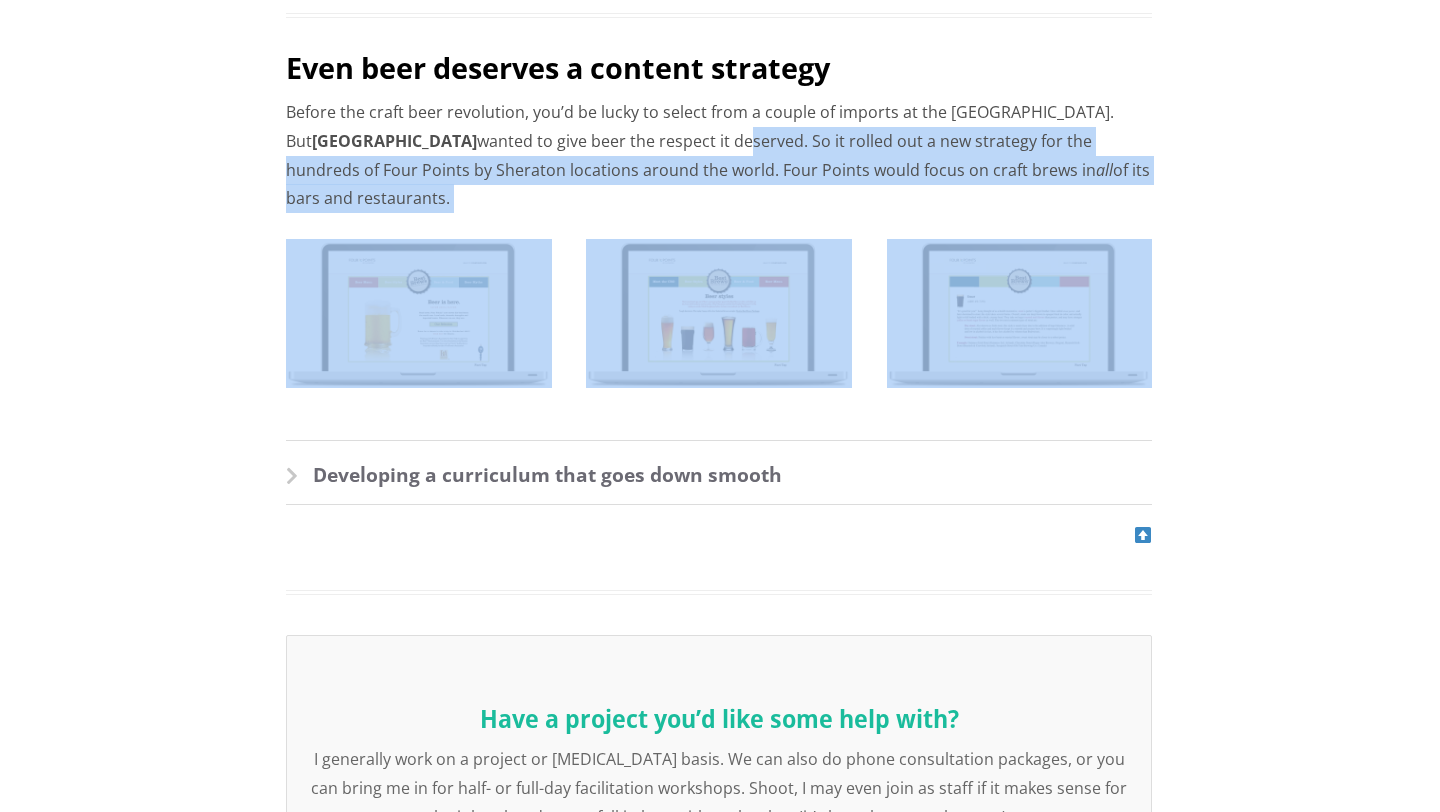 drag, startPoint x: 609, startPoint y: 139, endPoint x: 604, endPoint y: 189, distance: 50.24938 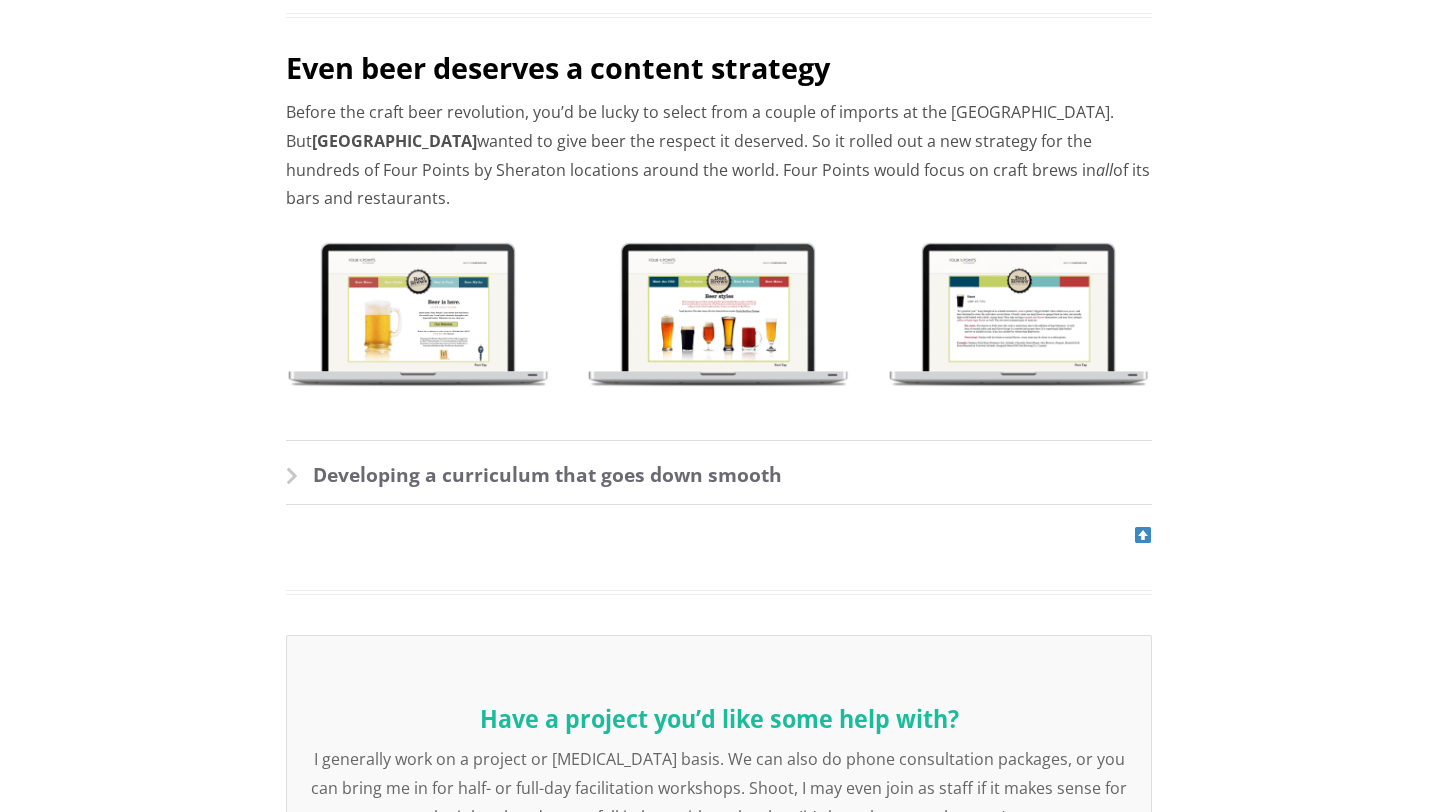 click on "Integrating content strategy into software development
After ten years dominating the action camera market,  GoPro  turned its sights on software. I was hired onto the User Experience Design team to integrate content strategy into the software design process from the ground up.
Implementing UX and content processes
As the first content lead in GoPro’s upstart software group,  I walked into a company still finding its sea legs when it came to designing and developing software. T here were no consistent design processes in place. Documentation was scattered and siloed across platforms. App content standards were nonexistent. And there was a general lack of trust, stemming from simply  not knowing each other , between groups. So I started by getting to know the teams. I set up meetings, interviewed people, cornered folks in the kitchen, and just listened for awhile. Over time, we began to develop relationships and build trust both within and outside of the software group.
thing" at bounding box center (719, -1019) 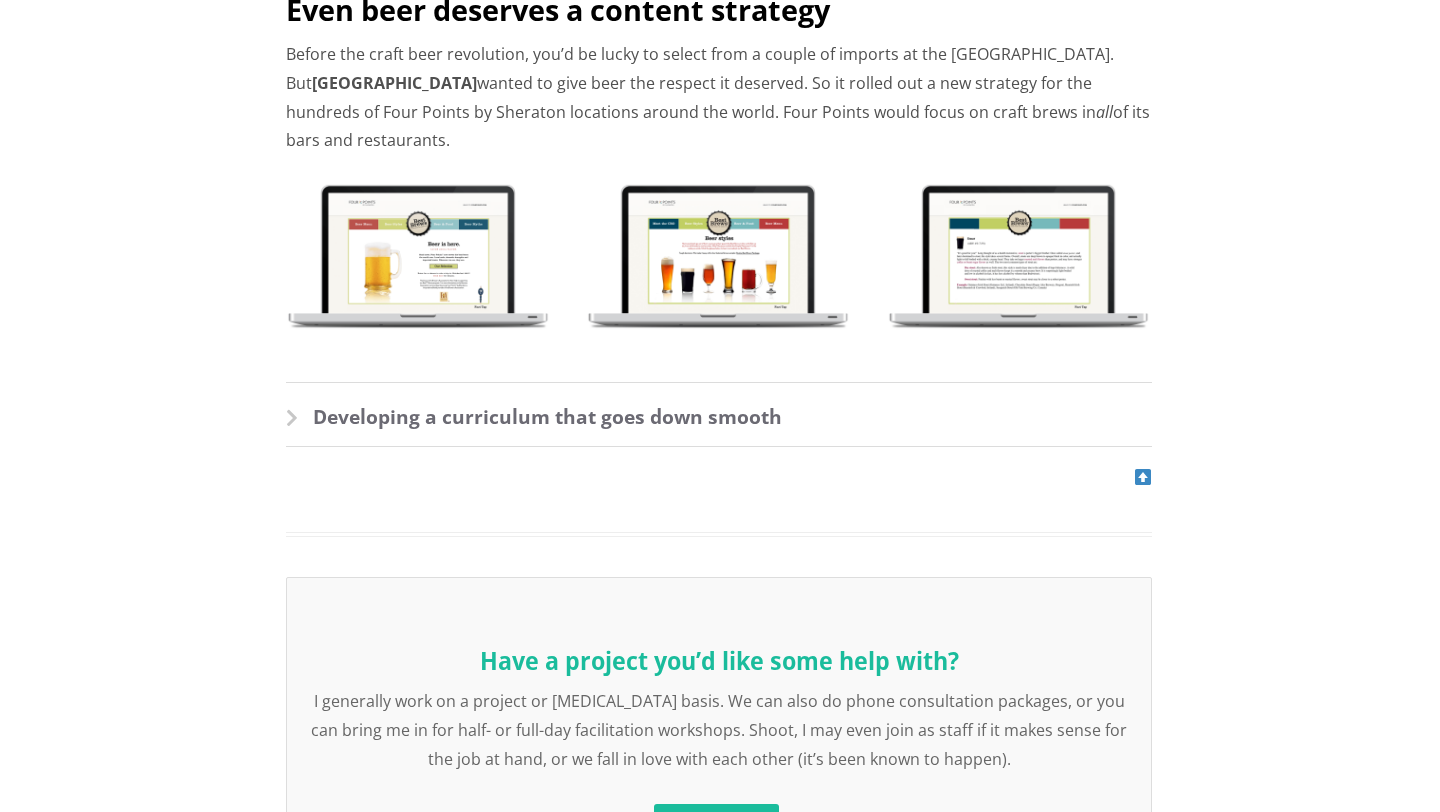 scroll, scrollTop: 3433, scrollLeft: 0, axis: vertical 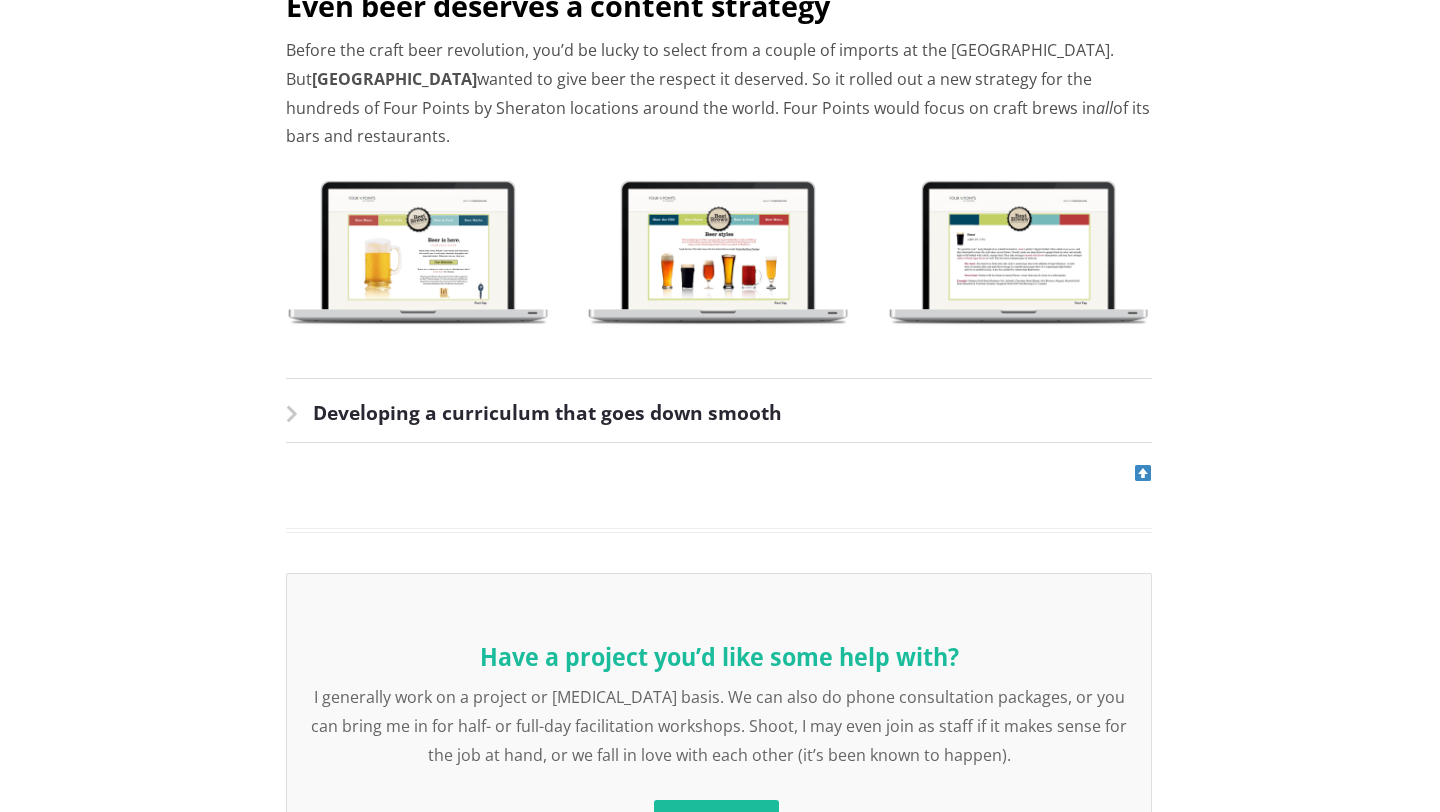click on "Developing a curriculum that goes down smooth" at bounding box center [719, 421] 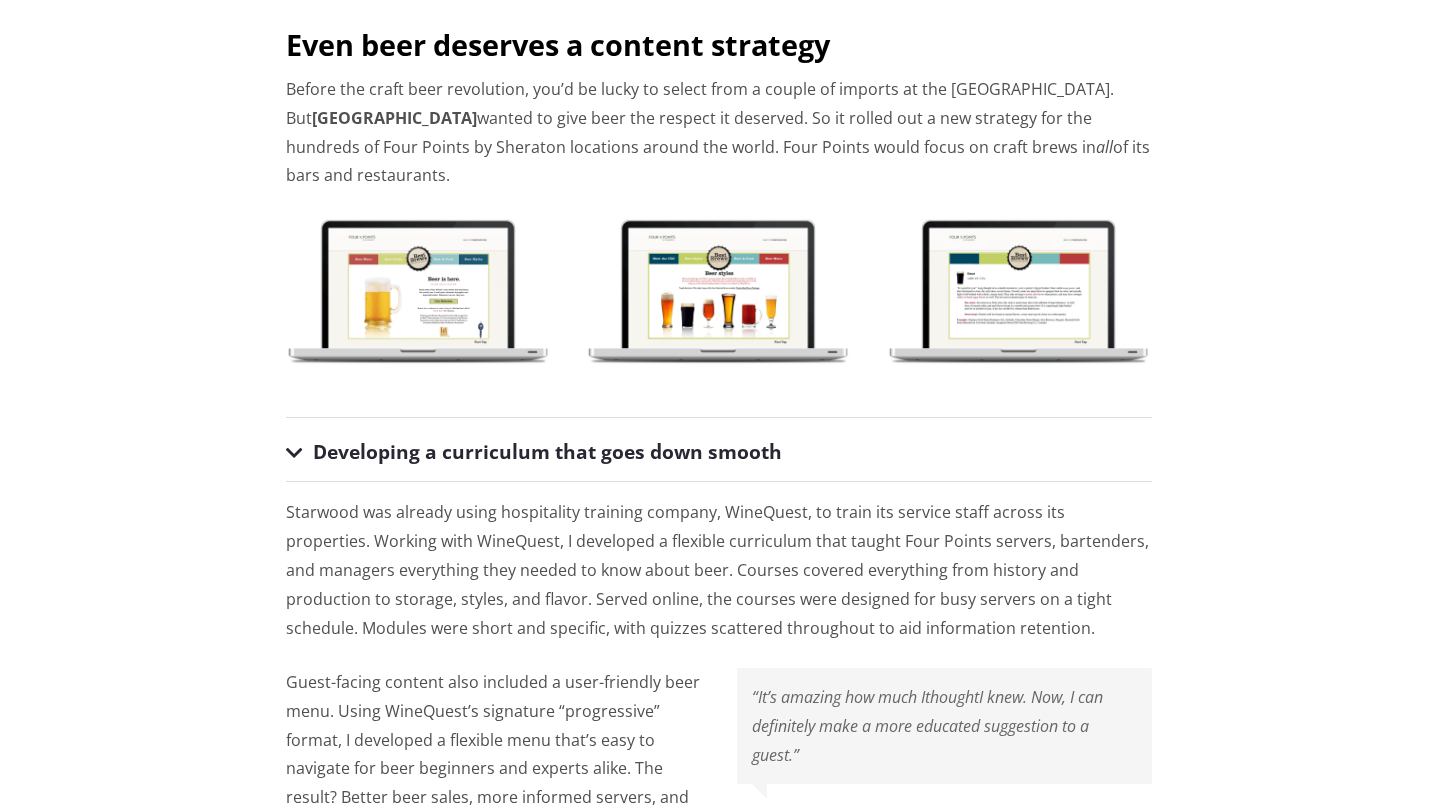 click on "Developing a curriculum that goes down smooth" at bounding box center [719, 460] 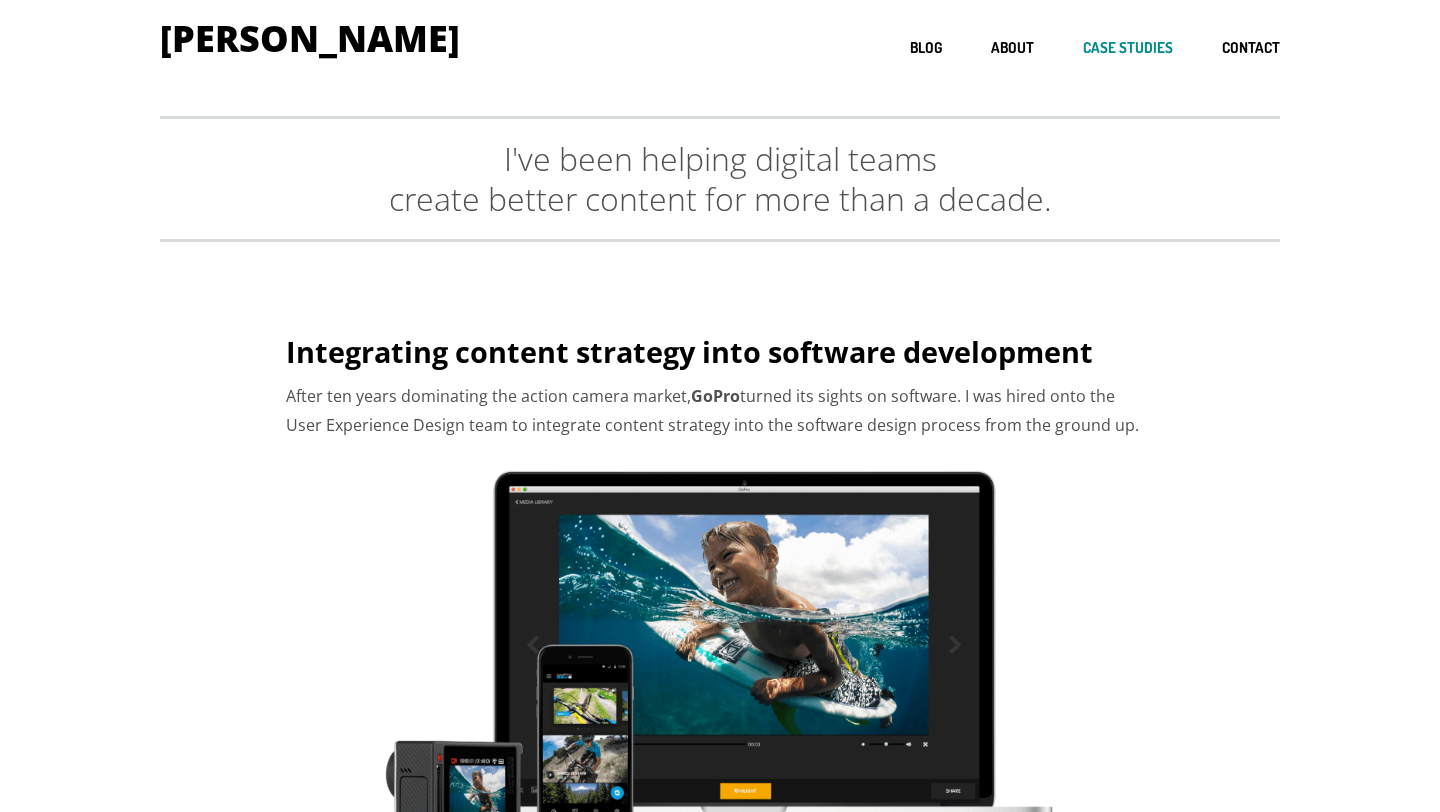 scroll, scrollTop: 0, scrollLeft: 0, axis: both 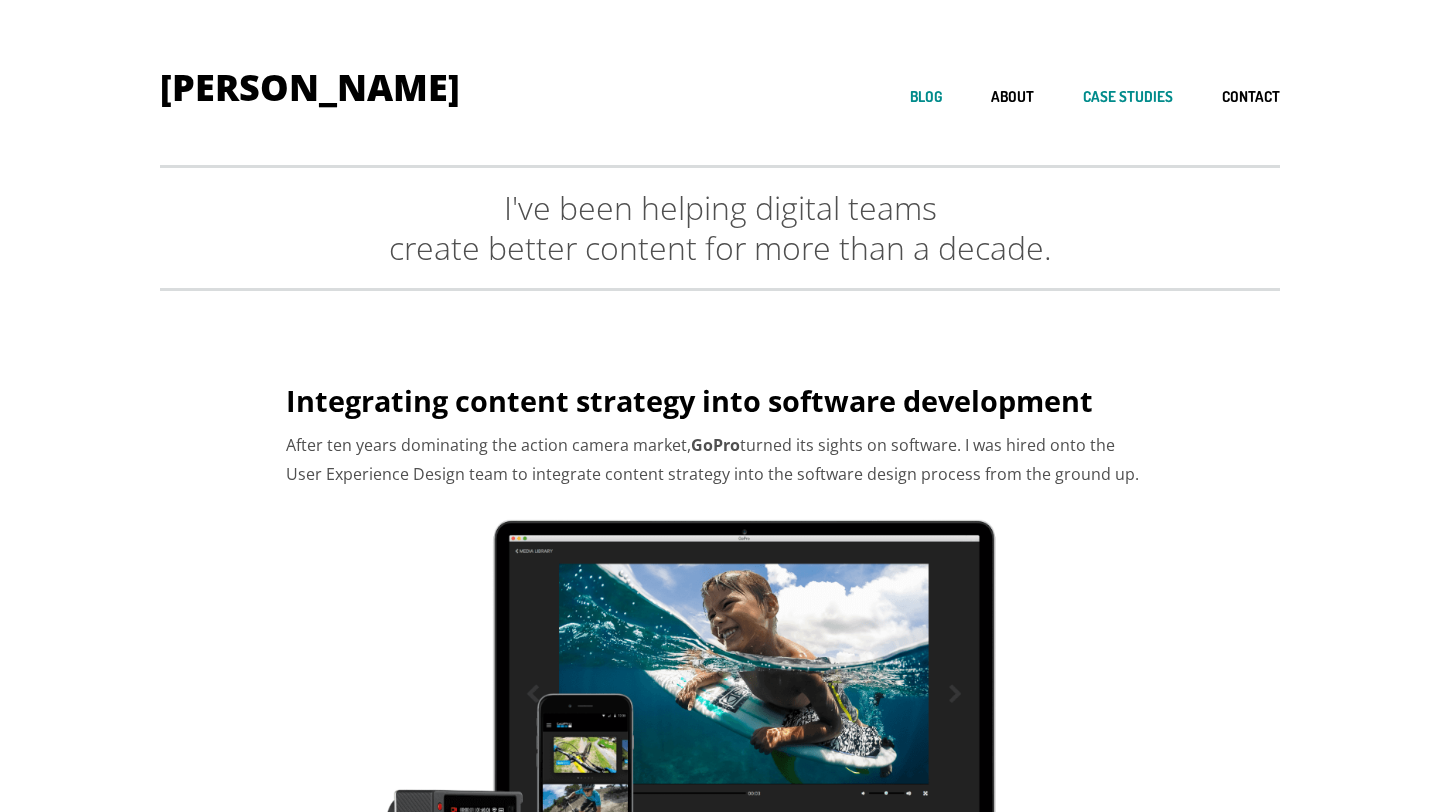 click on "Blog" at bounding box center (926, 97) 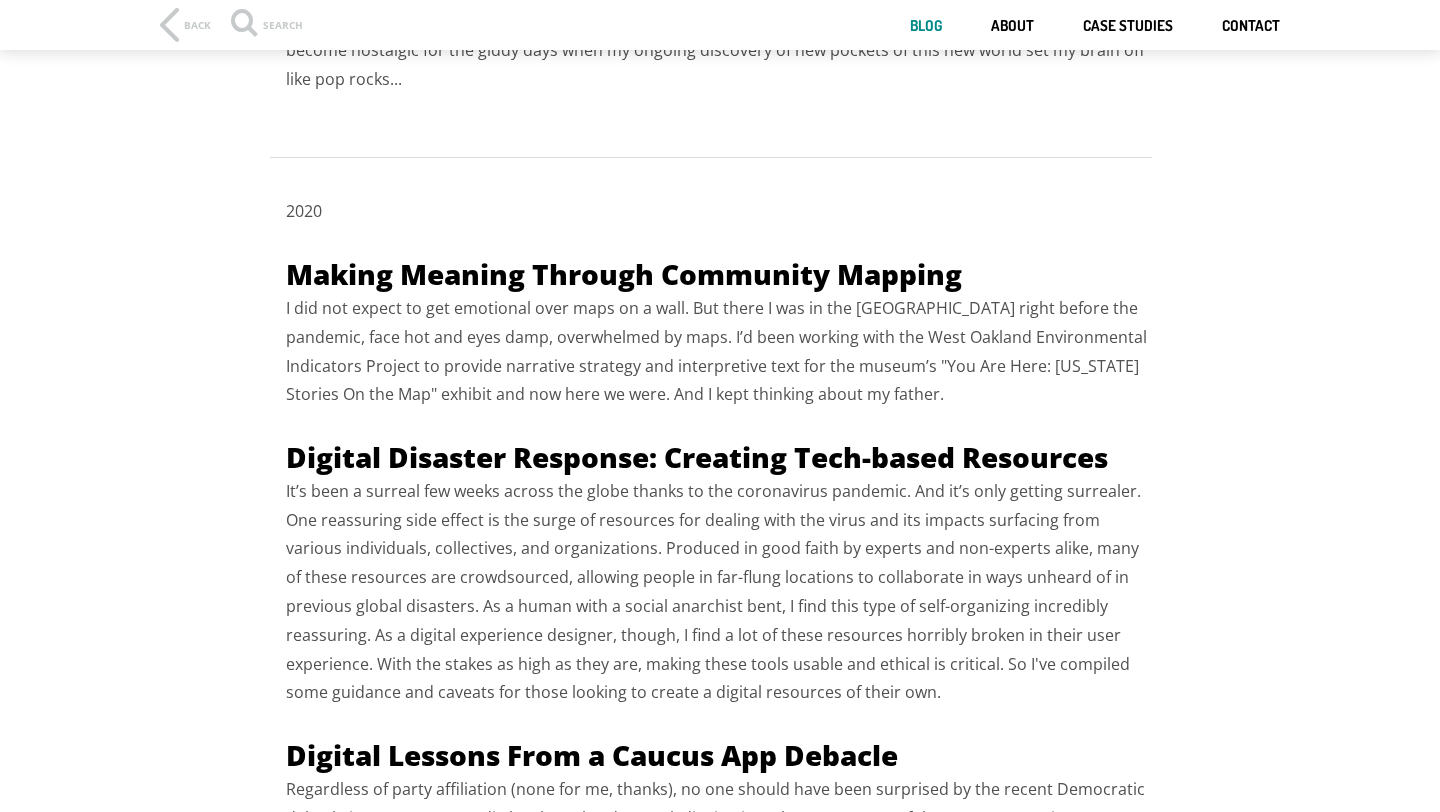 scroll, scrollTop: 1067, scrollLeft: 0, axis: vertical 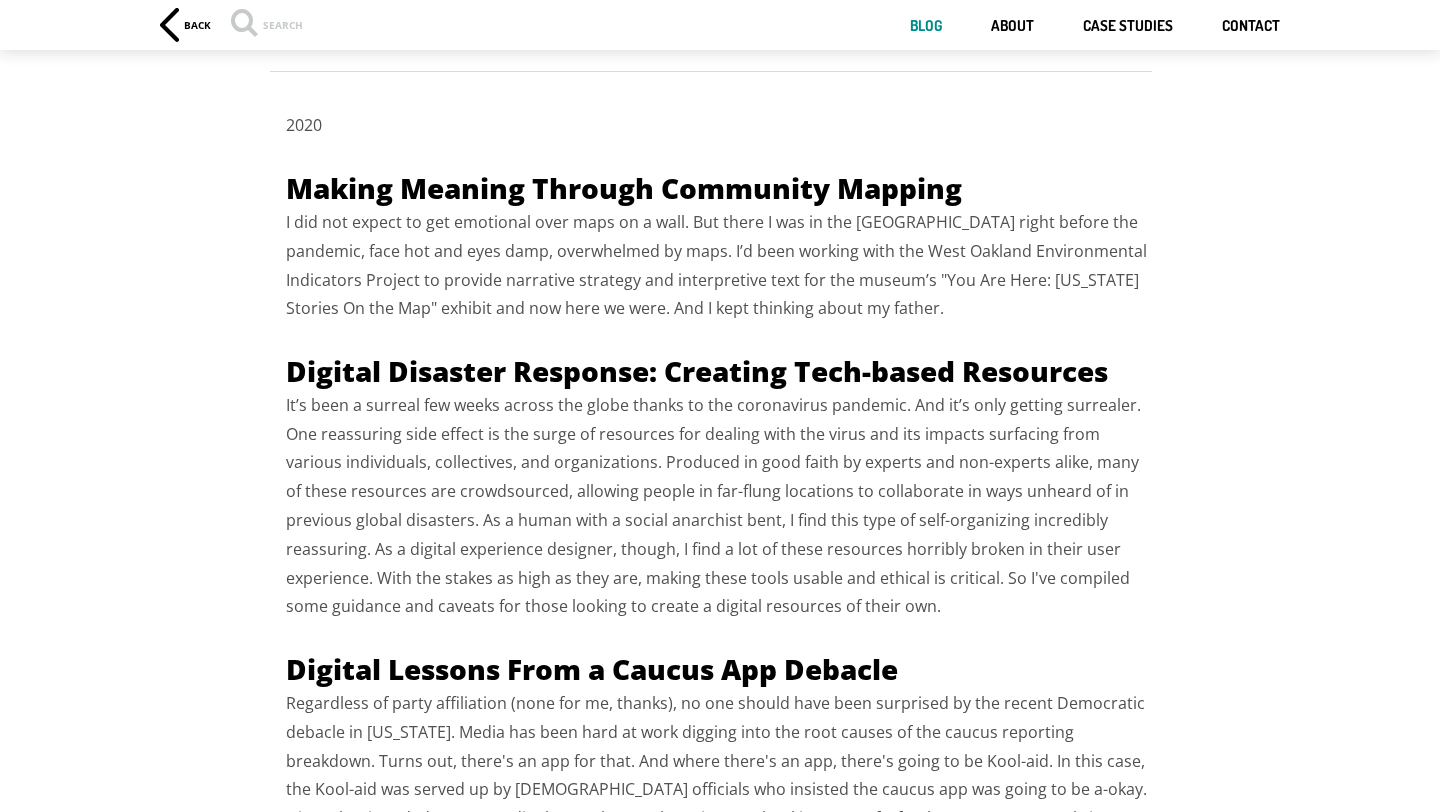 click 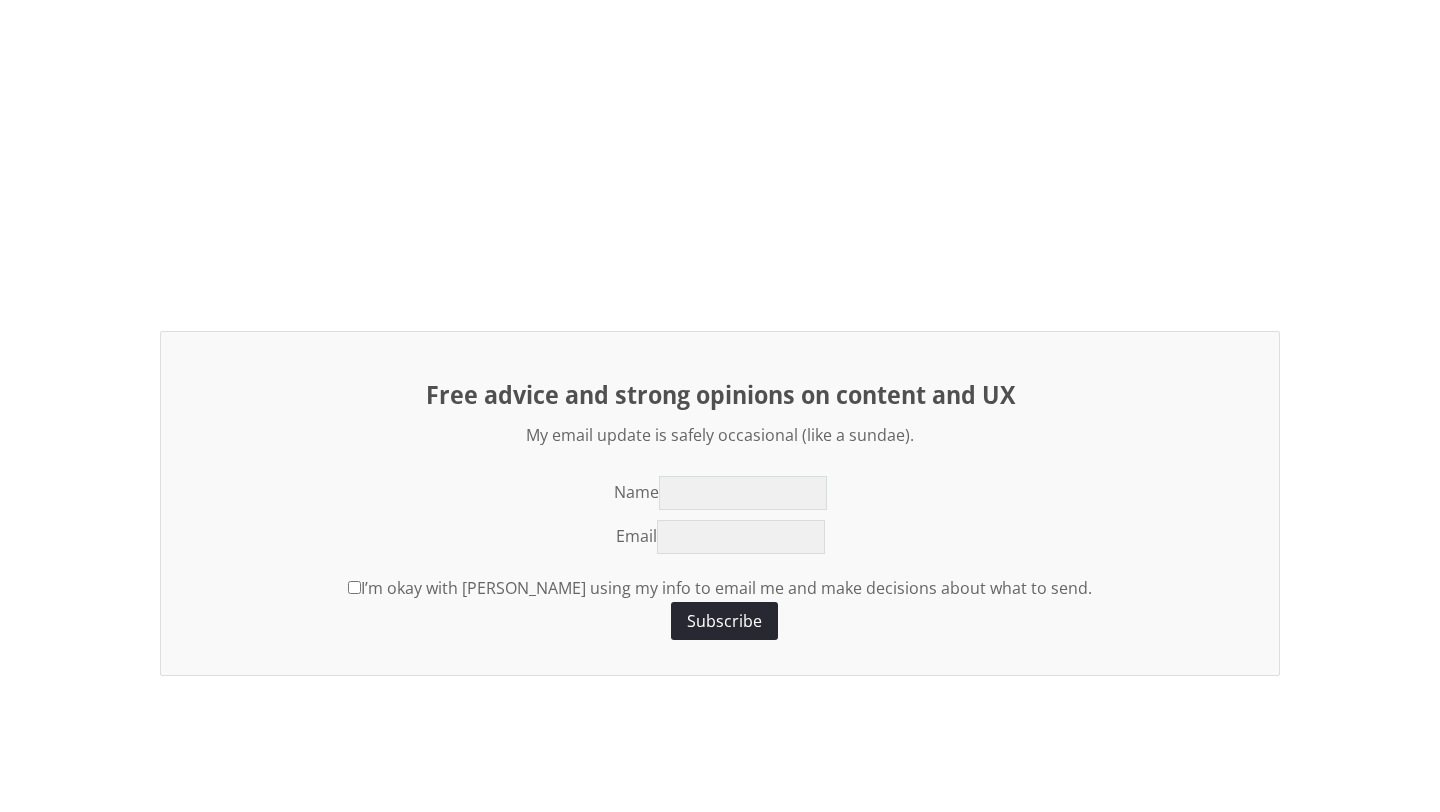 scroll, scrollTop: 2079, scrollLeft: 0, axis: vertical 